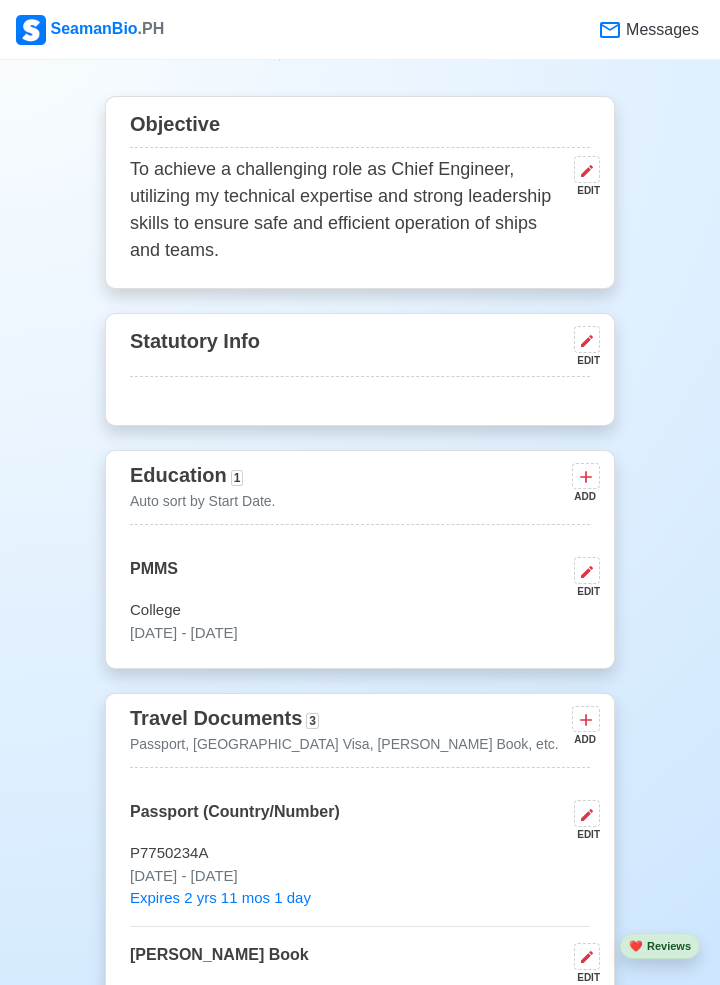 scroll, scrollTop: 1054, scrollLeft: 0, axis: vertical 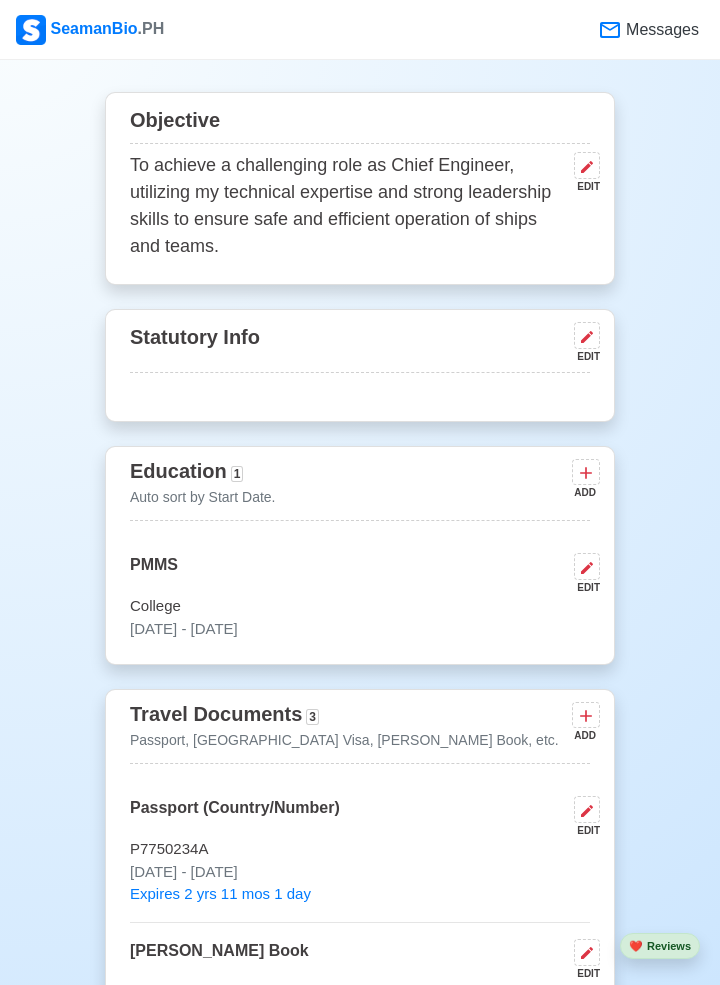 click at bounding box center [587, 165] 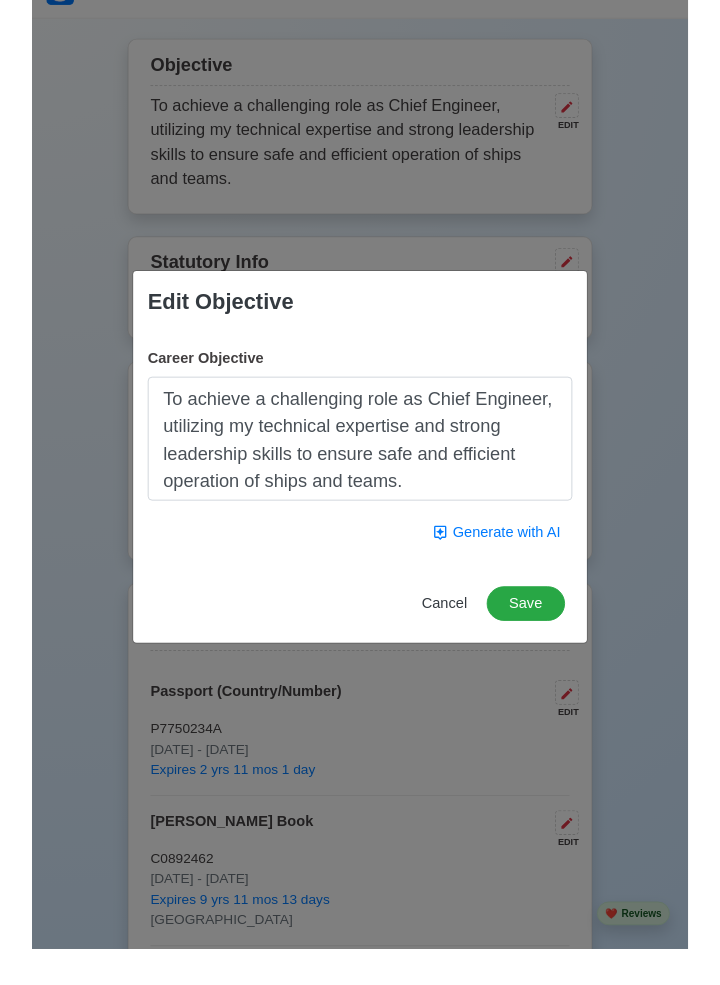 scroll, scrollTop: 1064, scrollLeft: 0, axis: vertical 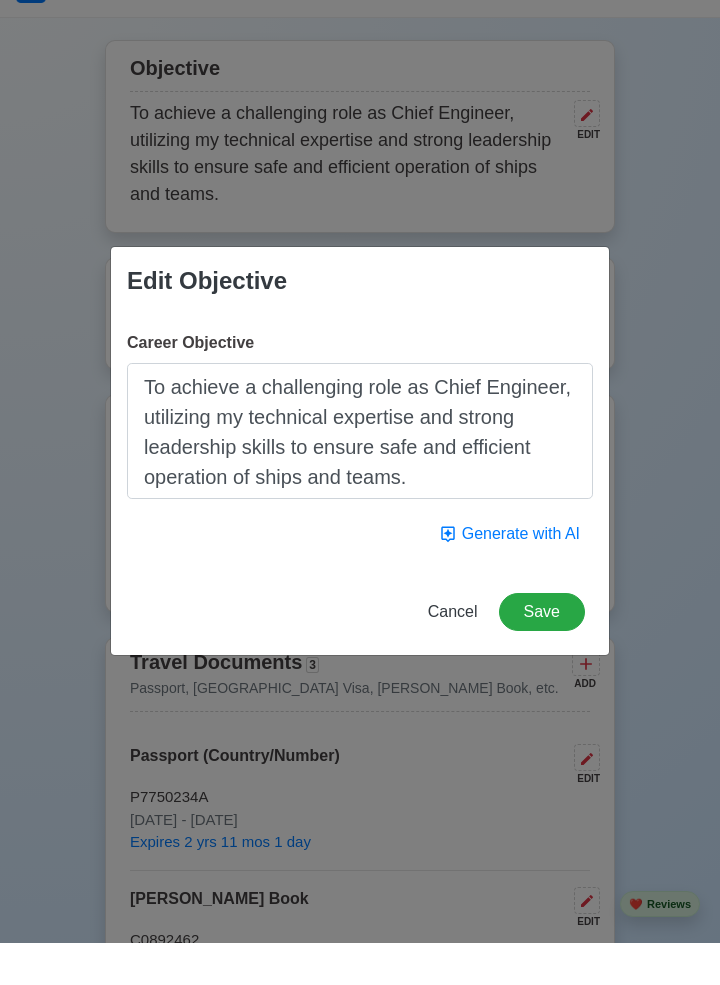 click on "To achieve a challenging role as Chief Engineer, utilizing my technical expertise and strong leadership skills to ensure safe and efficient operation of ships and teams." at bounding box center (360, 473) 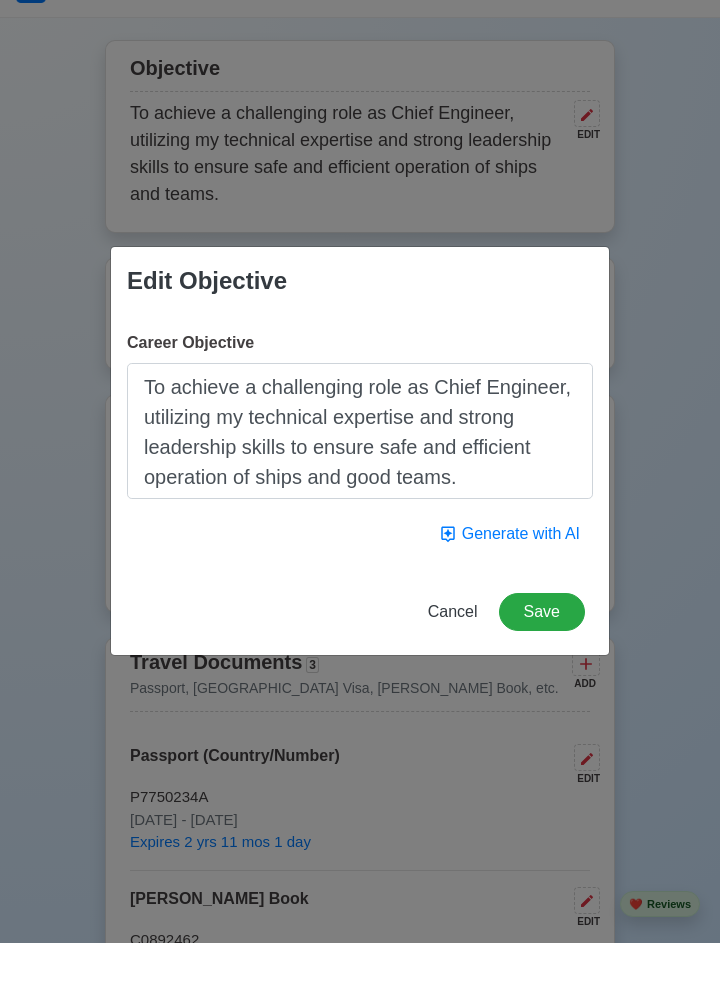 type on "To achieve a challenging role as Chief Engineer, utilizing my technical expertise and strong leadership skills to ensure safe and efficient operation of ships and good teams." 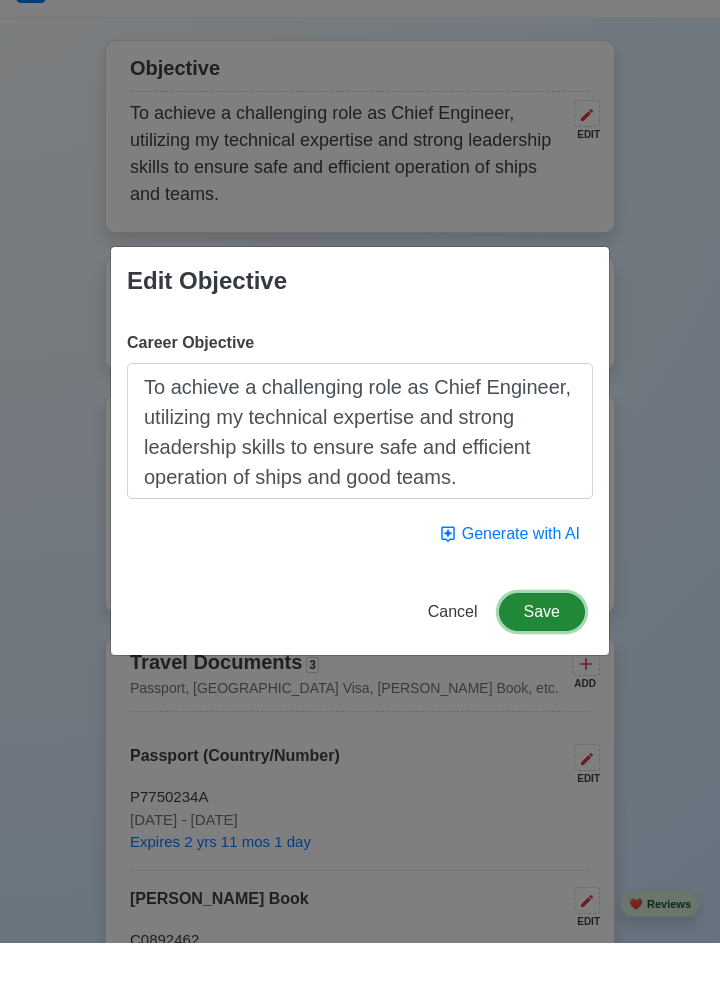 click on "Save" at bounding box center (542, 654) 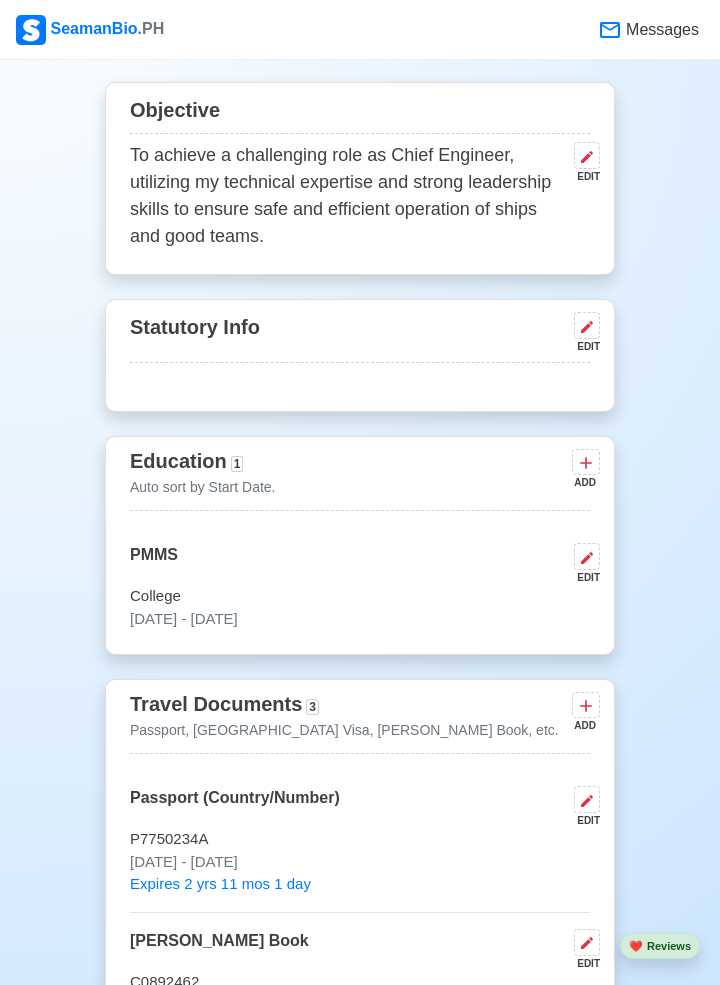 click at bounding box center (587, 325) 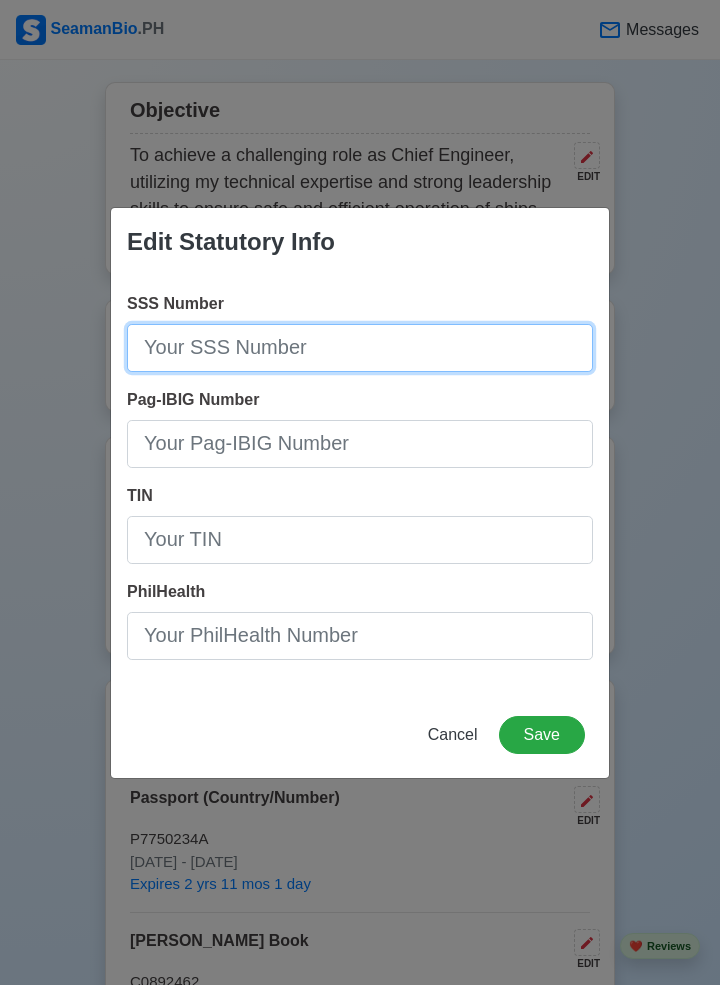 click on "SSS Number" at bounding box center [360, 348] 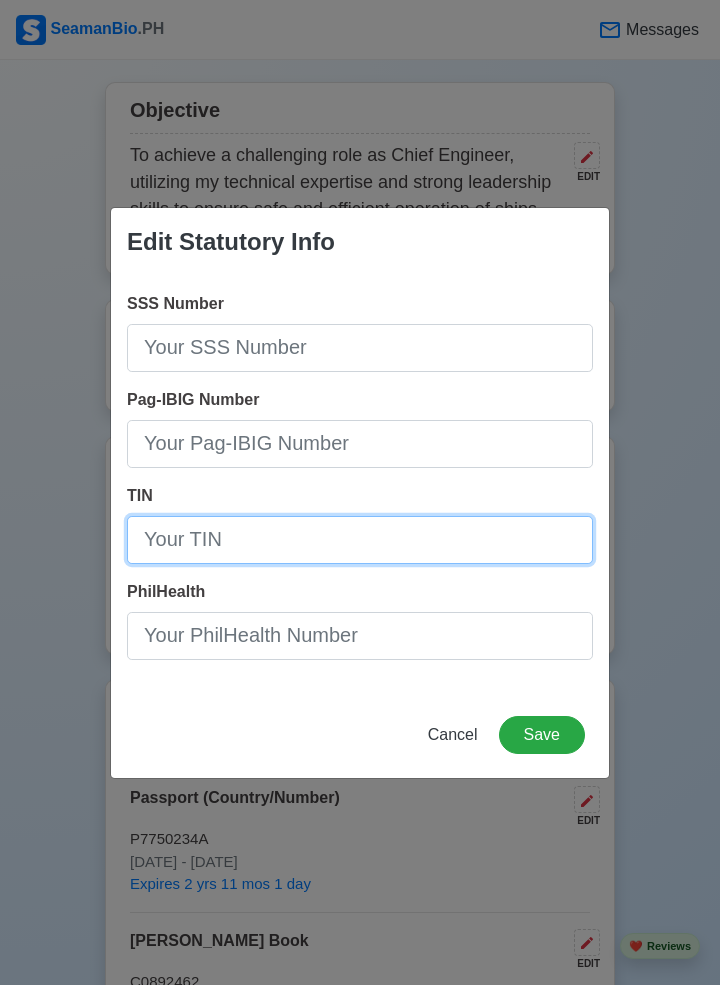 click on "TIN" at bounding box center (360, 540) 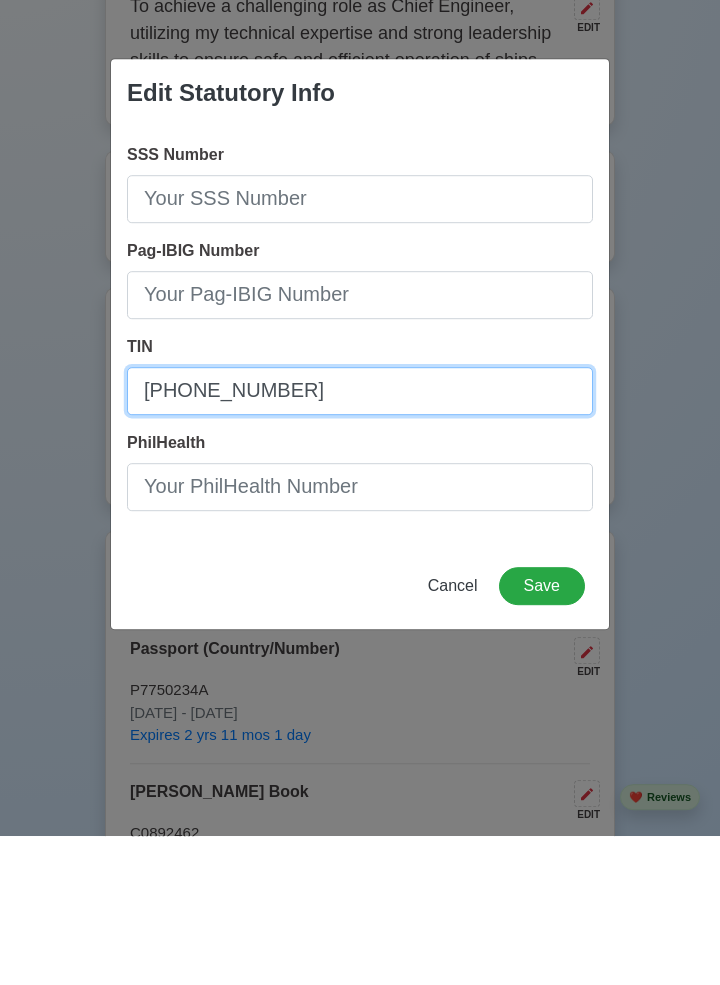 scroll, scrollTop: 1064, scrollLeft: 0, axis: vertical 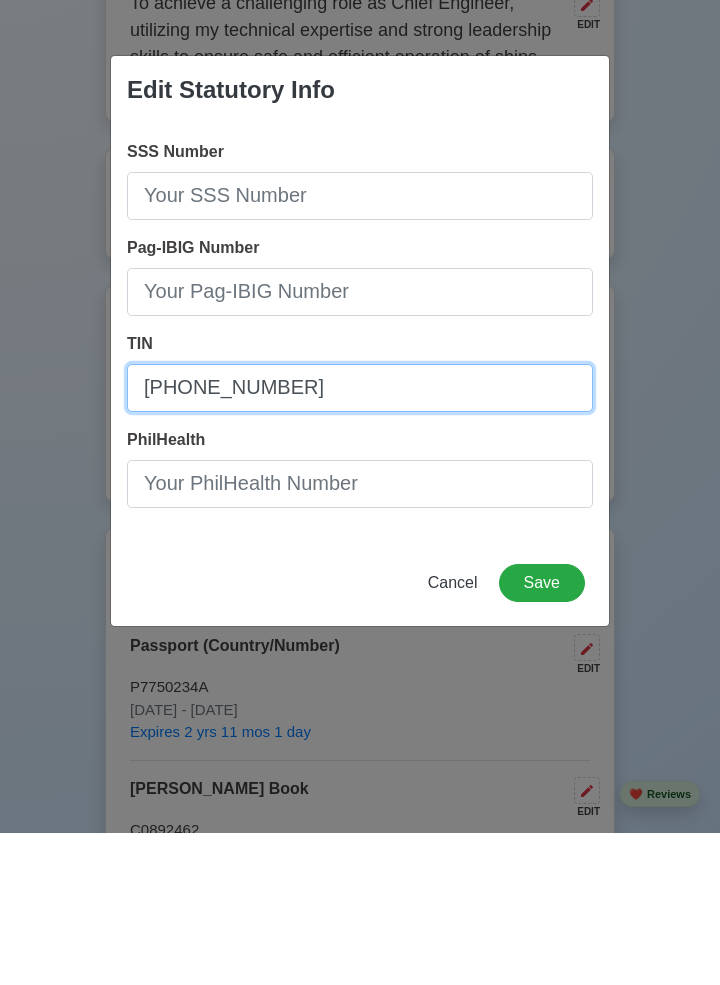 type on "[PHONE_NUMBER]" 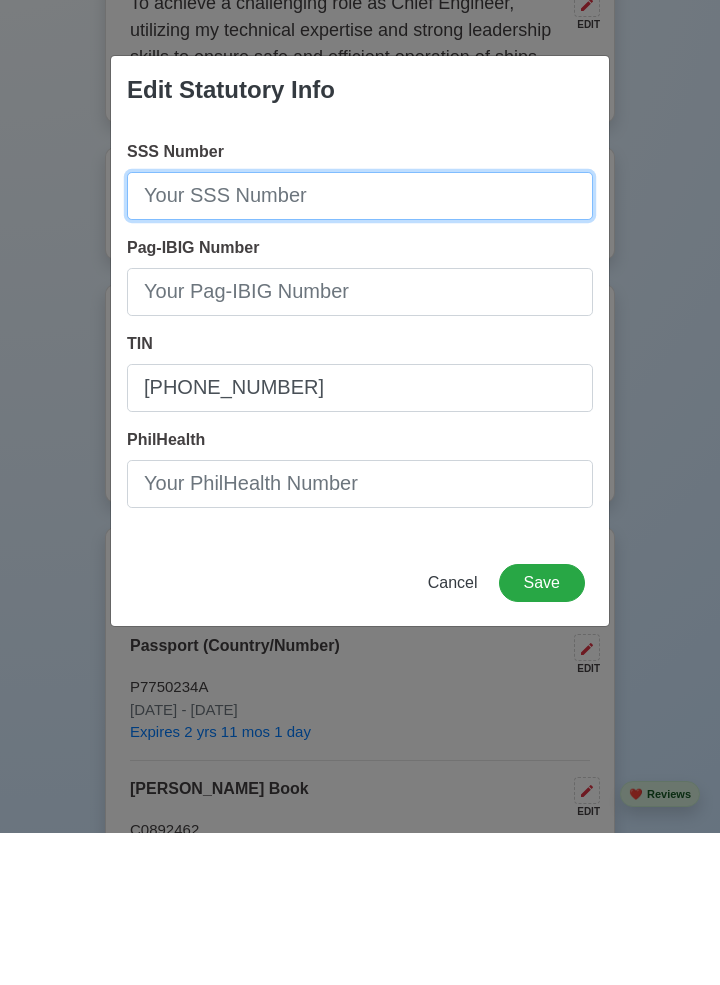 click on "SSS Number" at bounding box center [360, 348] 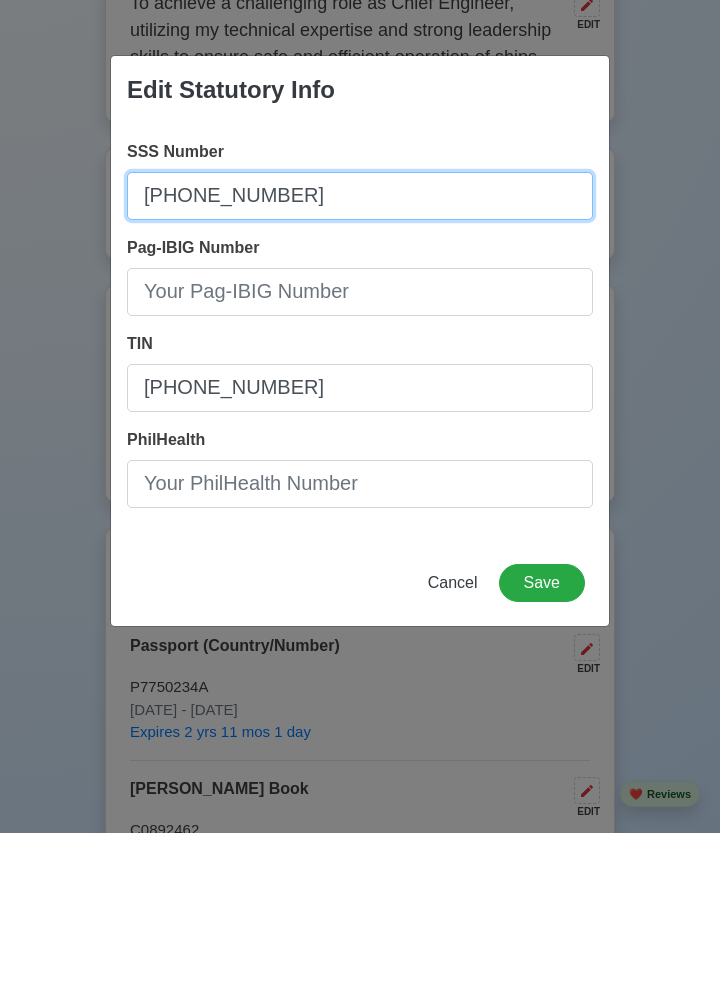 type on "[PHONE_NUMBER]" 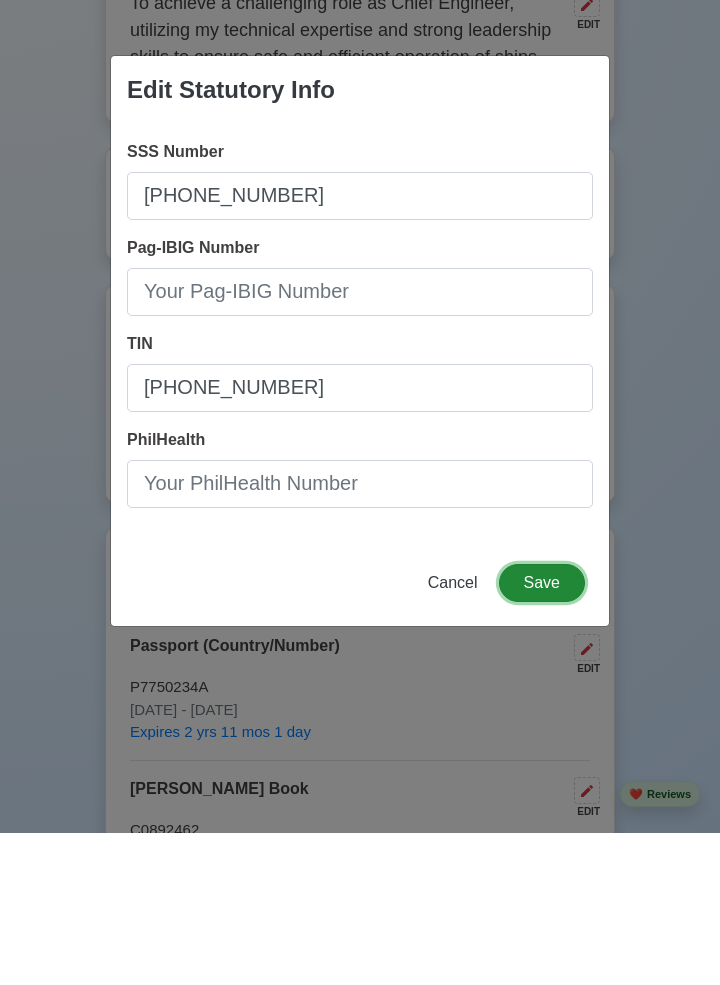 click on "Save" at bounding box center (542, 735) 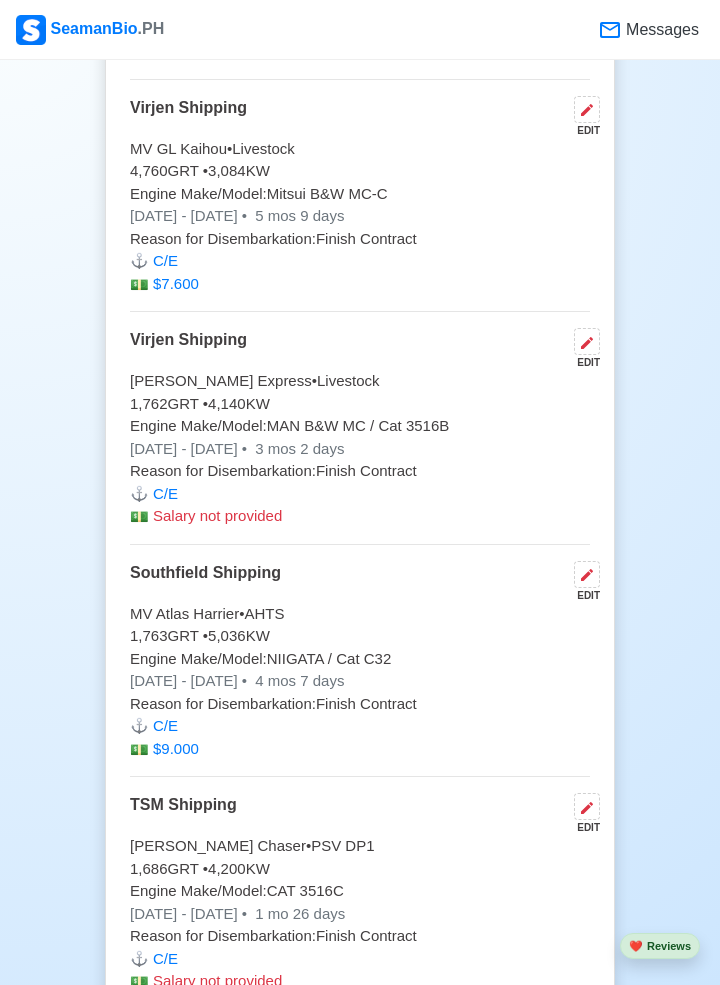 scroll, scrollTop: 6649, scrollLeft: 0, axis: vertical 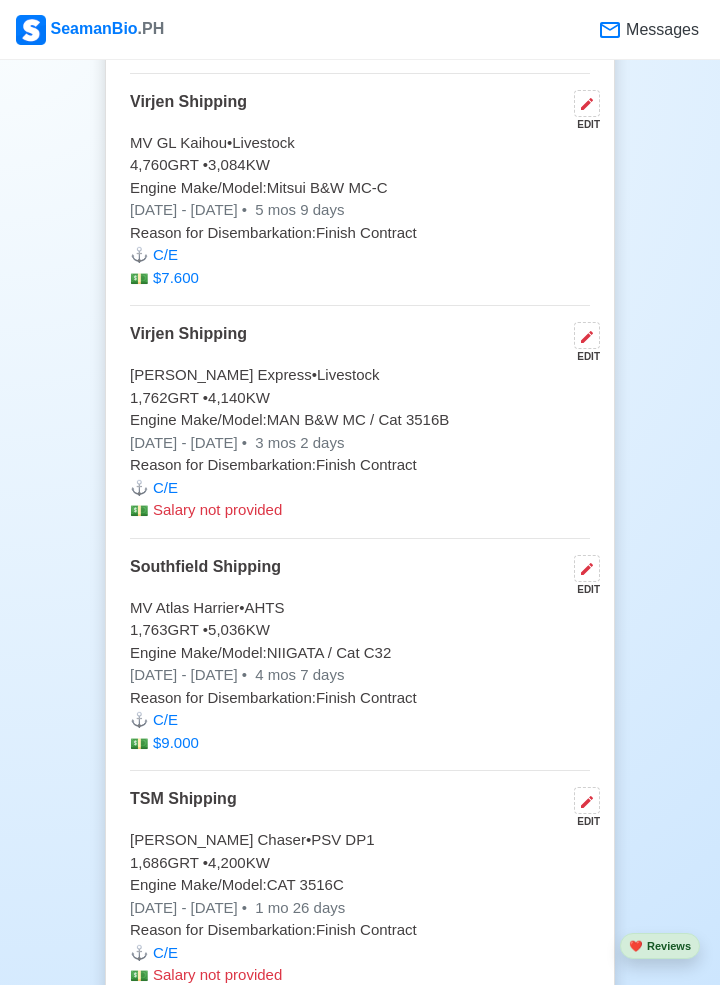 click on "[PERSON_NAME] Chaser  •  PSV DP1" at bounding box center (360, 840) 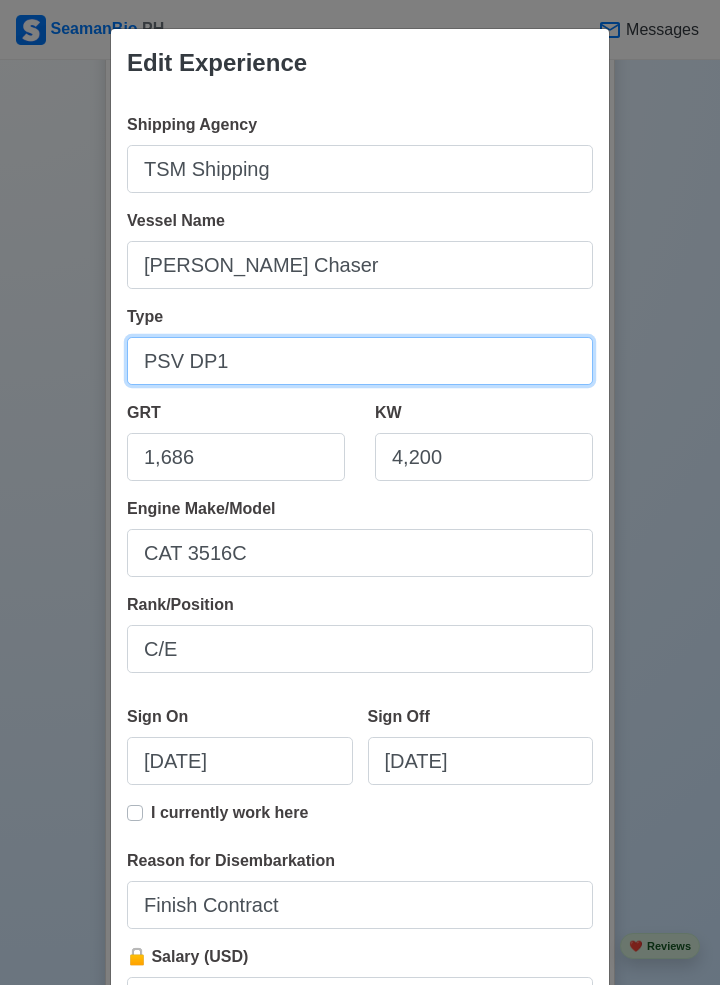 click on "PSV DP1" at bounding box center [360, 361] 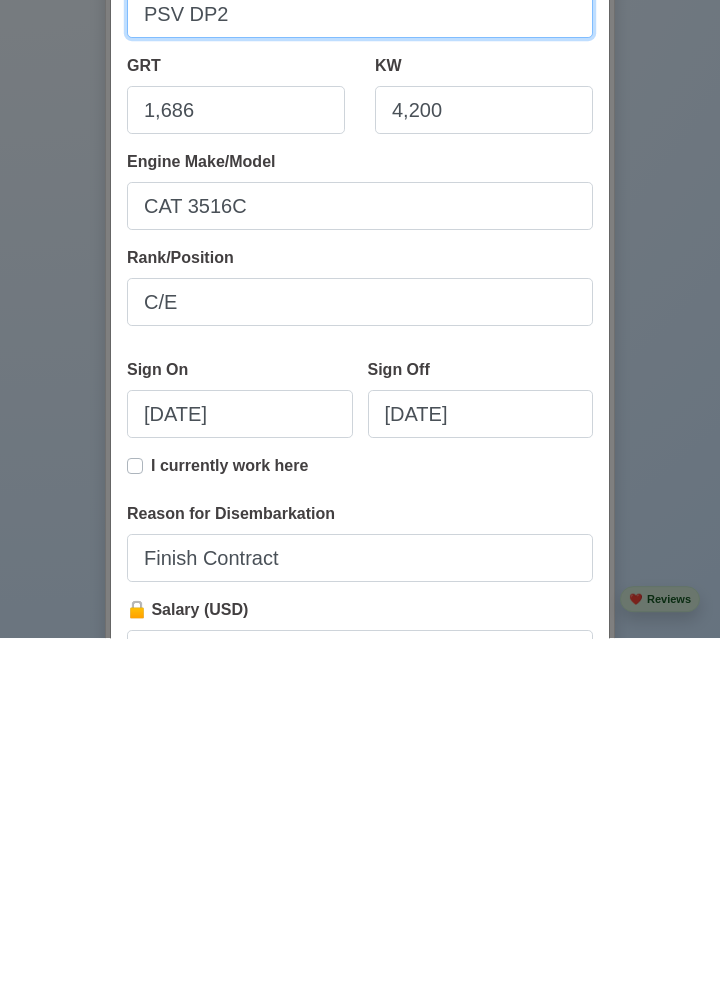 scroll, scrollTop: 6649, scrollLeft: 0, axis: vertical 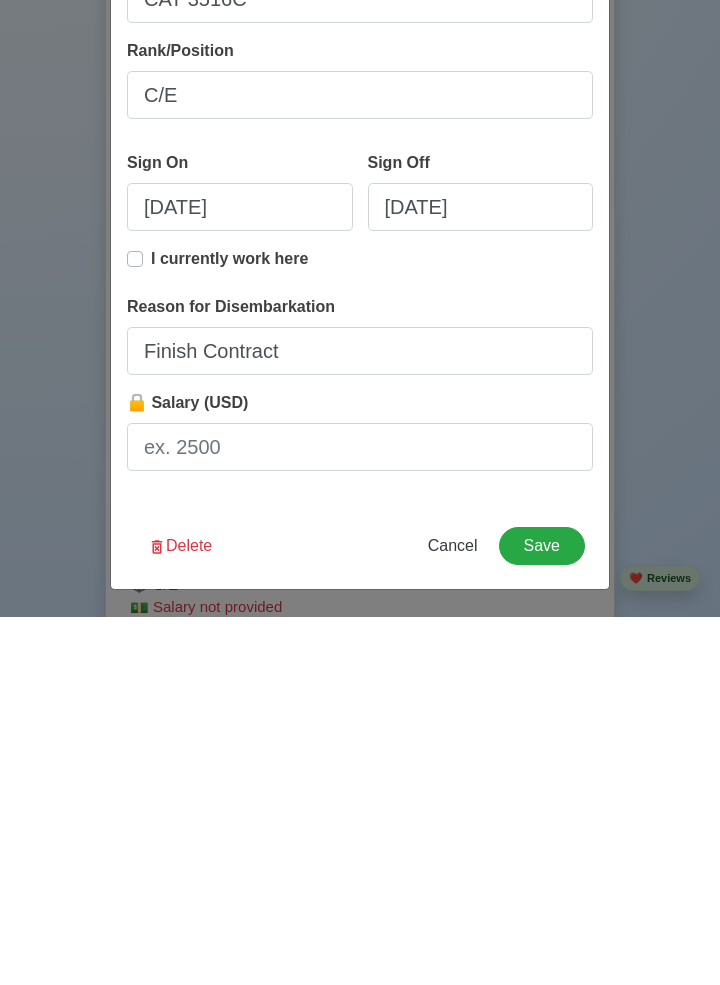 type on "PSV DP2" 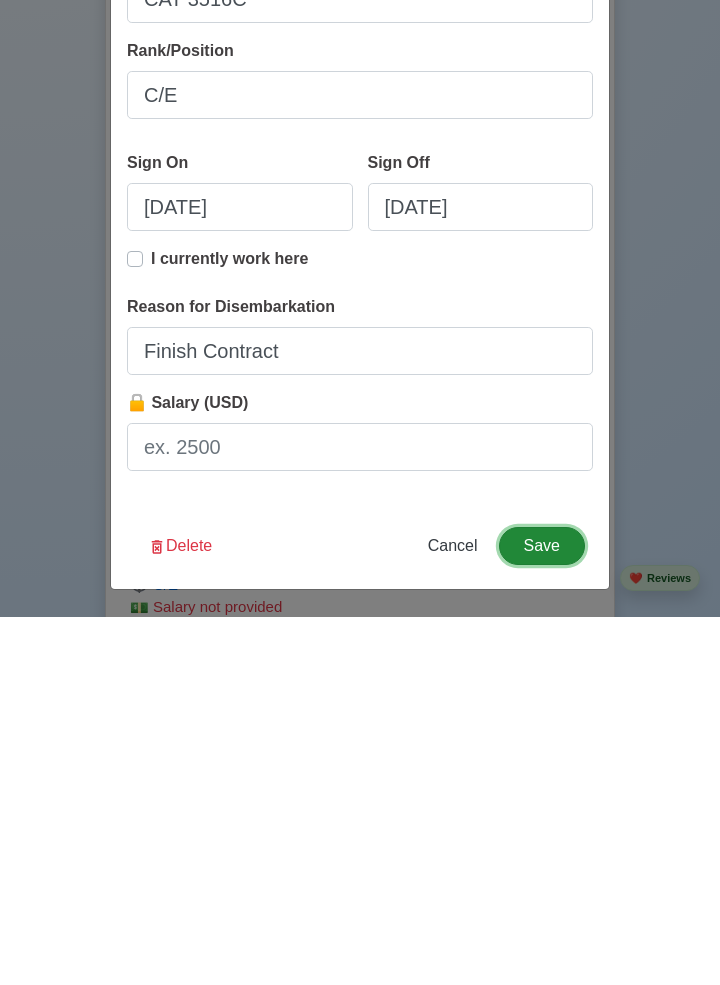 click on "Save" at bounding box center [542, 914] 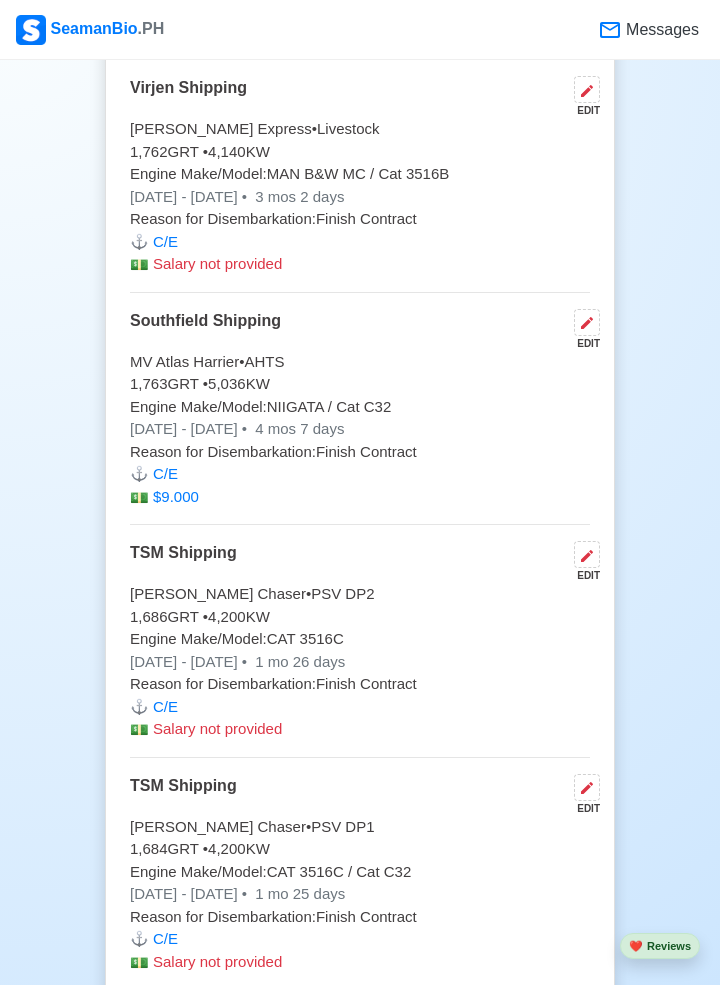 scroll, scrollTop: 6900, scrollLeft: 0, axis: vertical 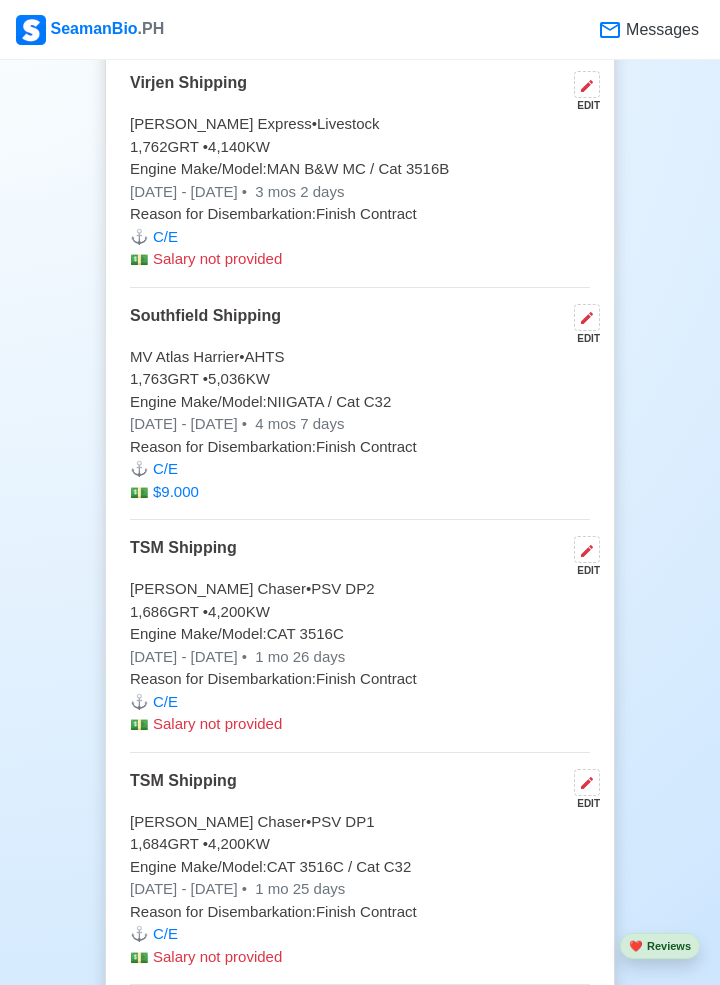 click at bounding box center (587, 782) 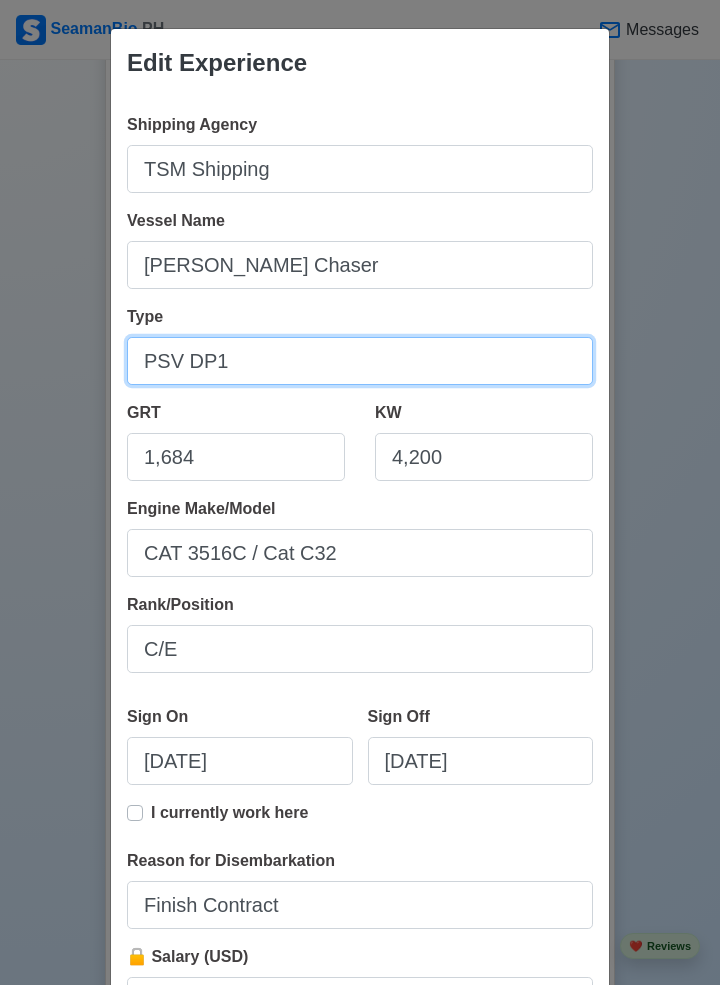 click on "PSV DP1" at bounding box center (360, 361) 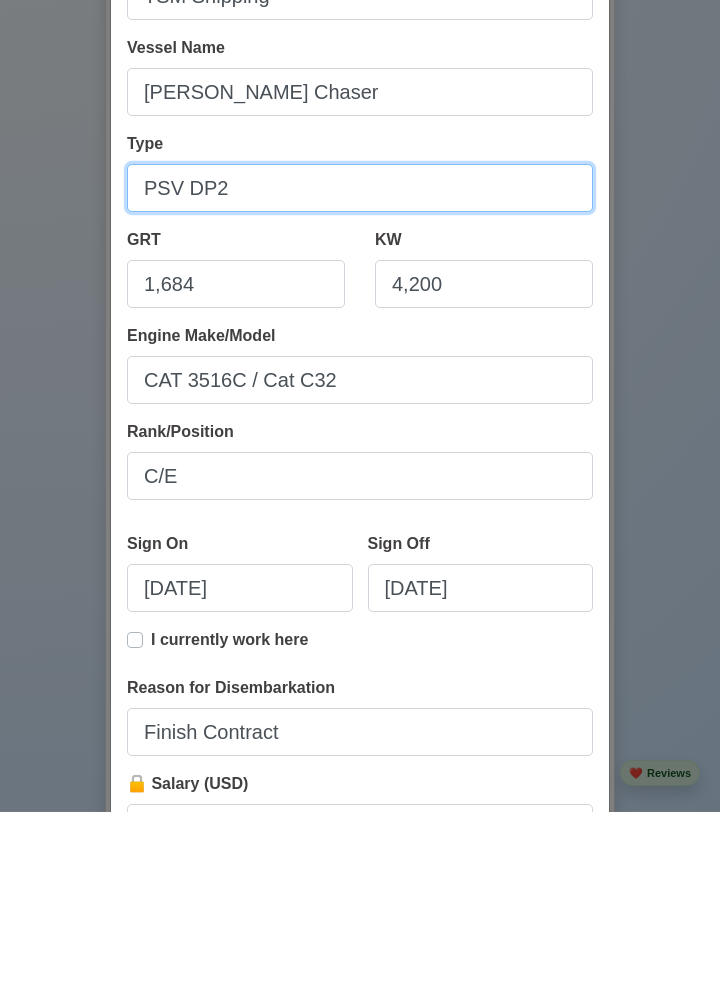 scroll, scrollTop: 6900, scrollLeft: 0, axis: vertical 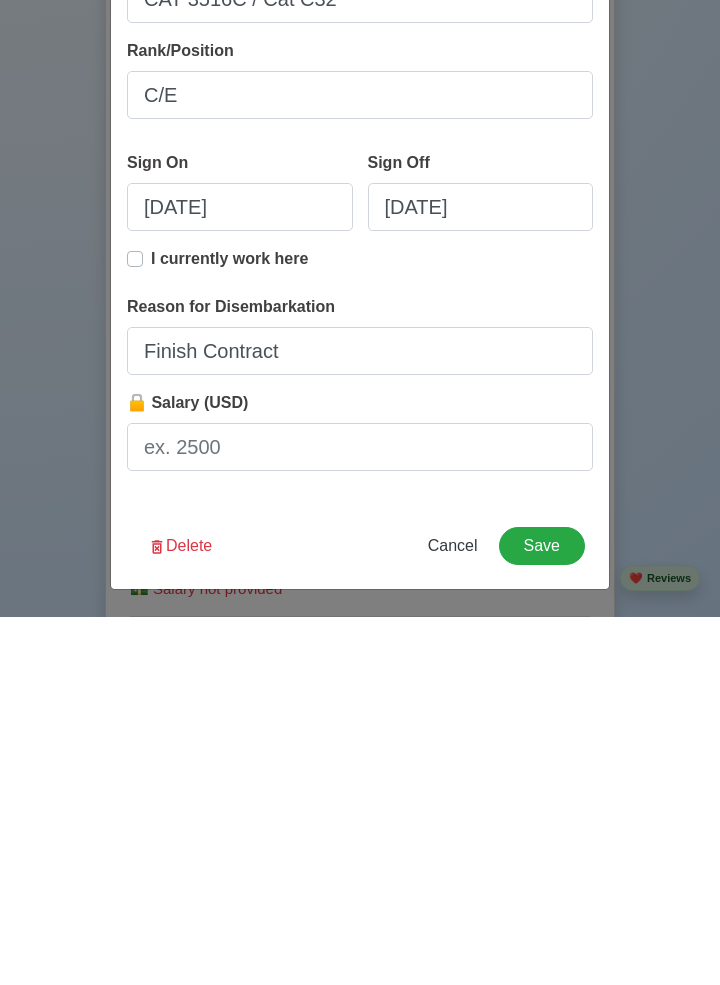 type on "PSV DP2" 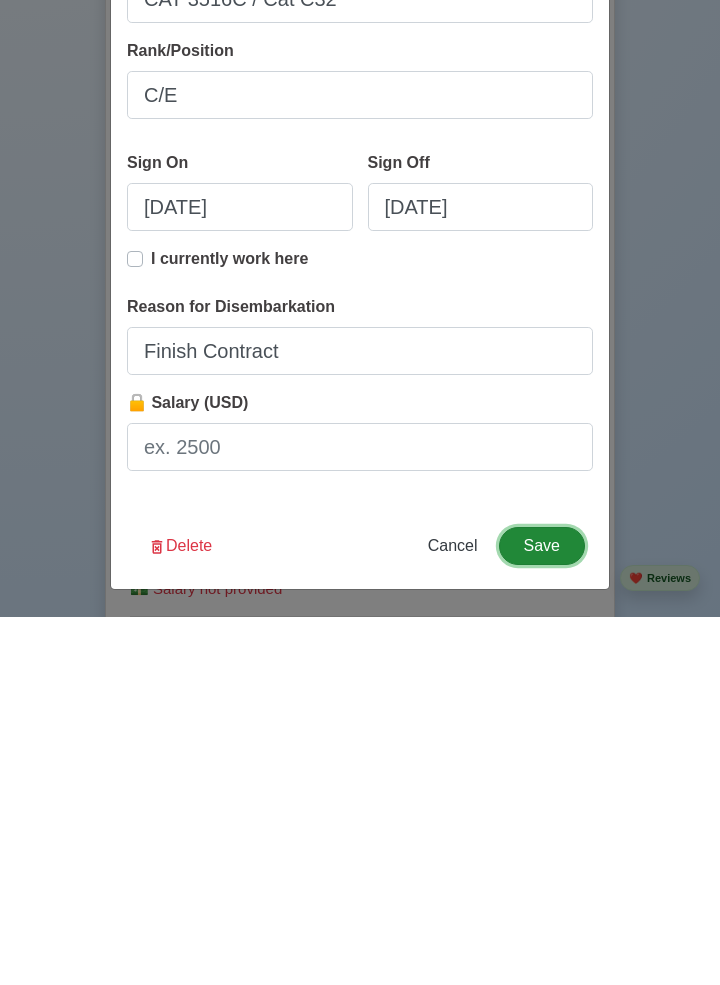 click on "Save" at bounding box center [542, 914] 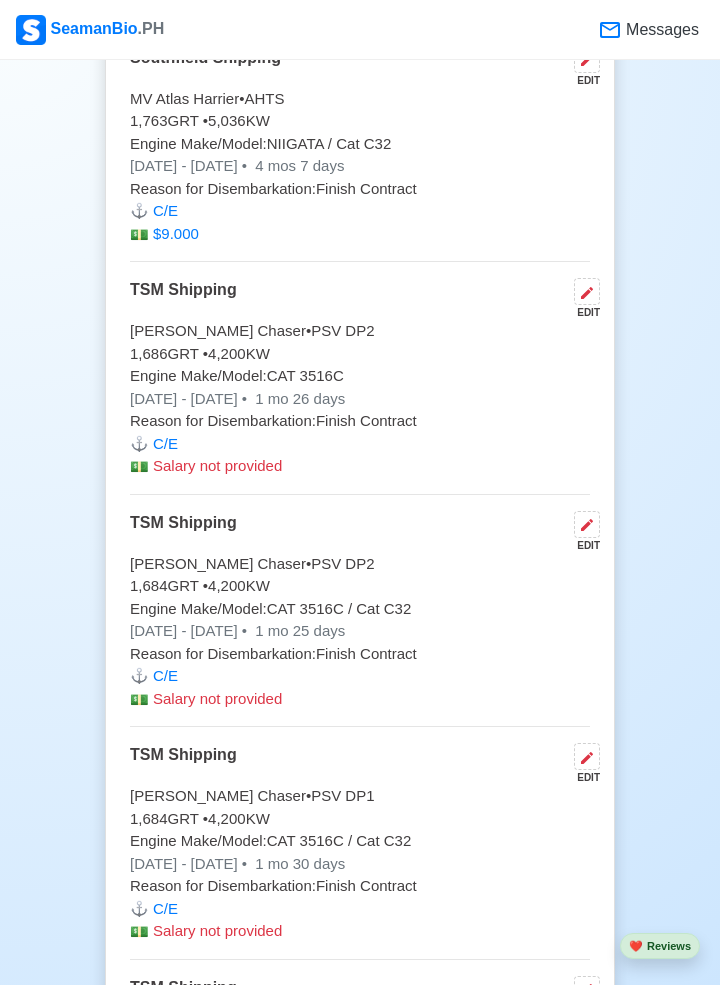 scroll, scrollTop: 7159, scrollLeft: 0, axis: vertical 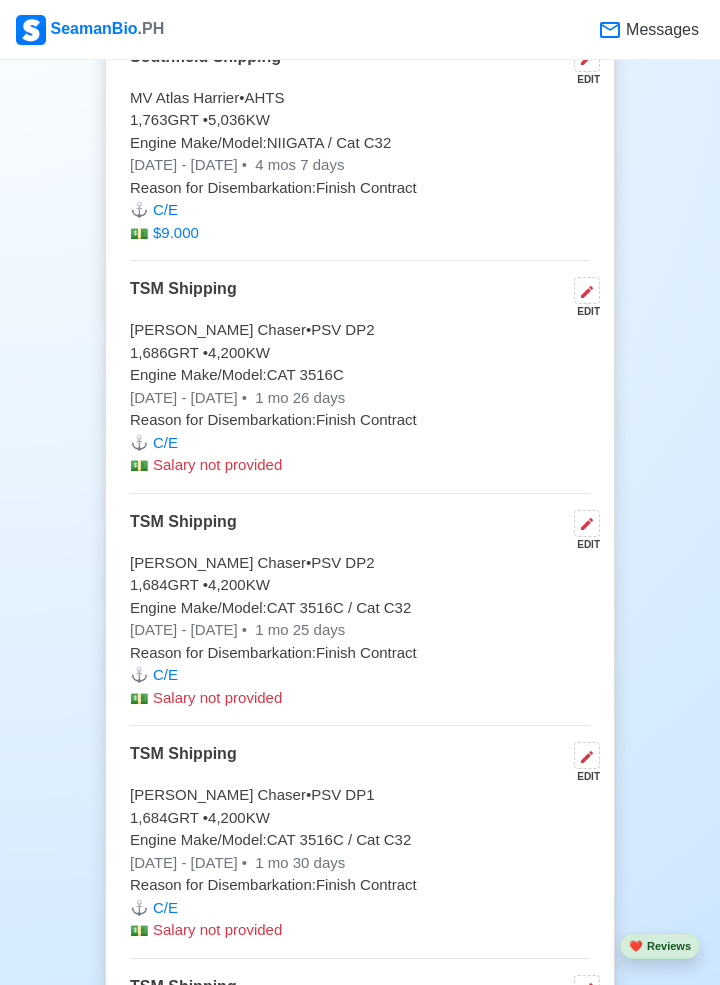 click at bounding box center [587, 755] 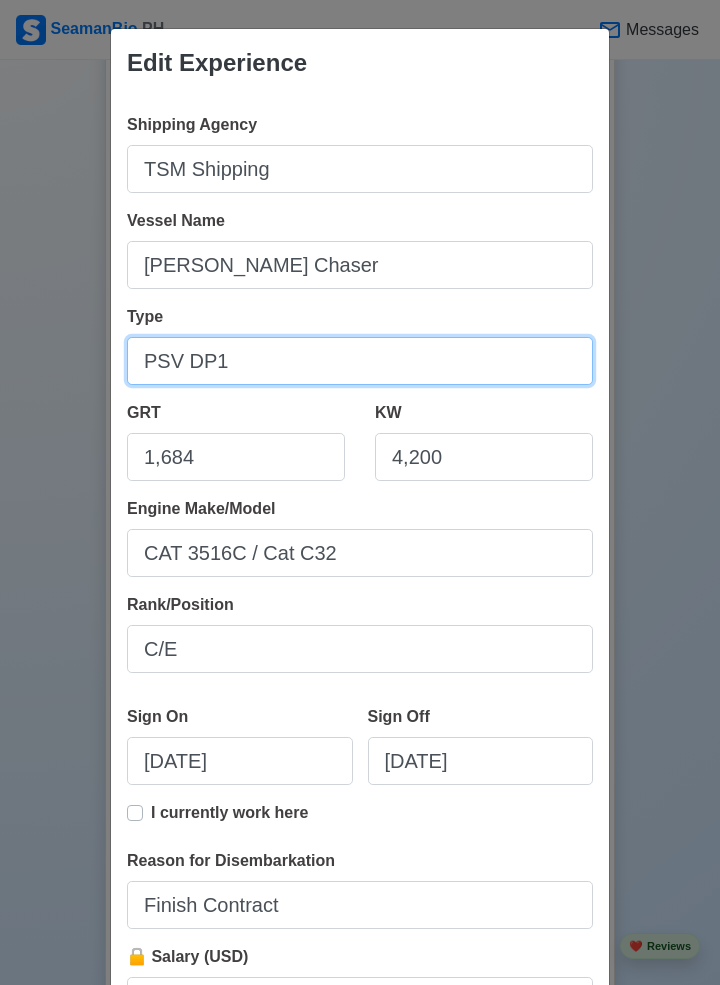 click on "PSV DP1" at bounding box center [360, 361] 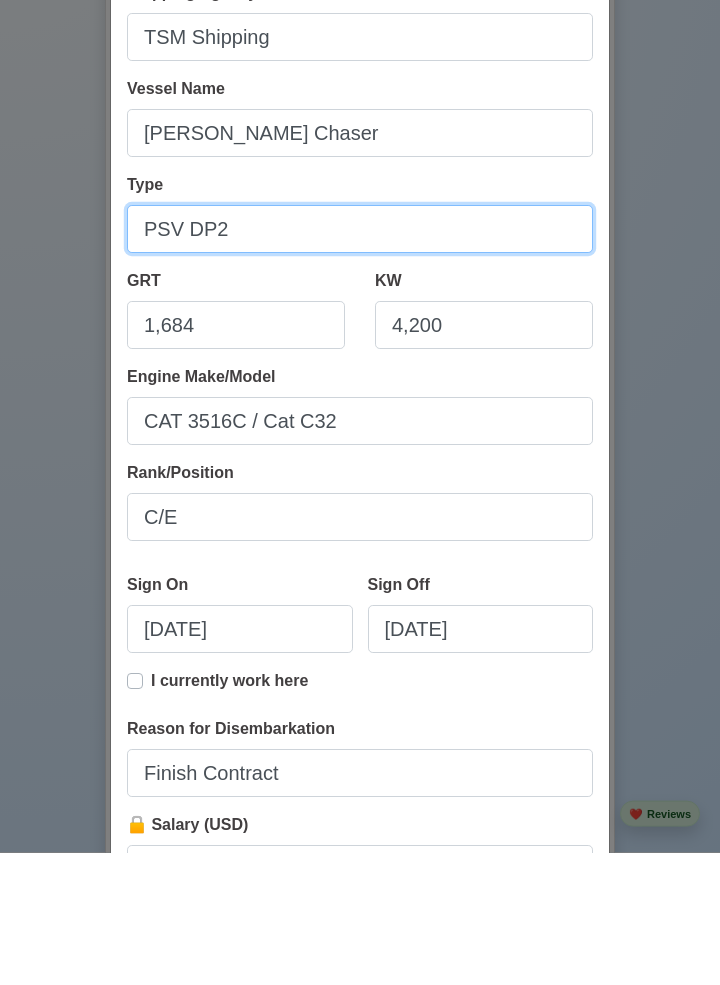 scroll, scrollTop: 7159, scrollLeft: 0, axis: vertical 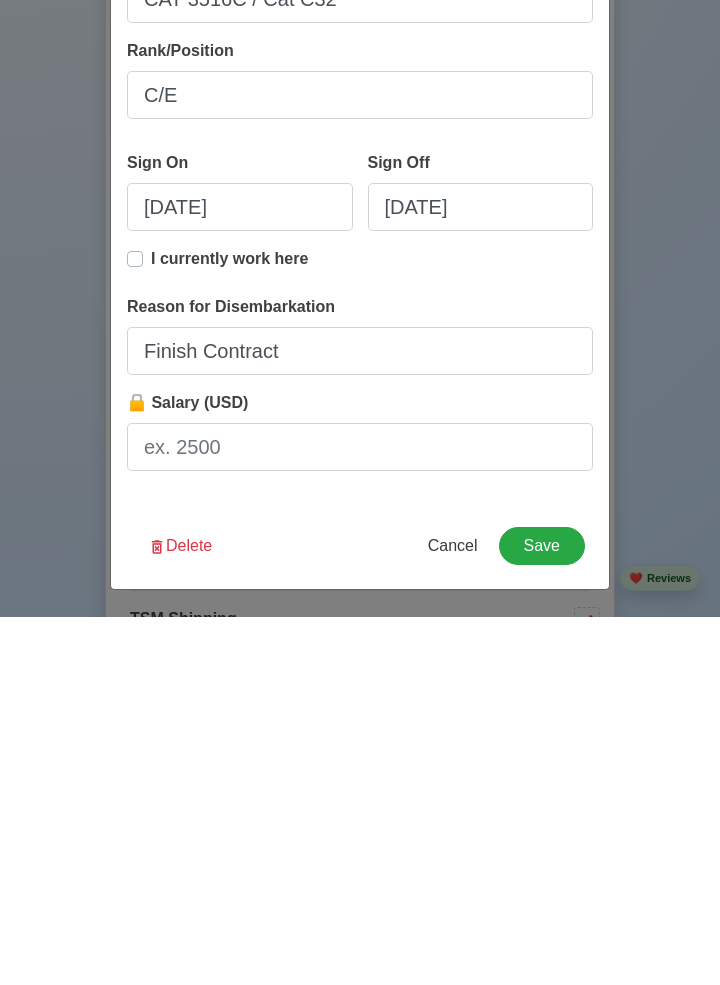 type on "PSV DP2" 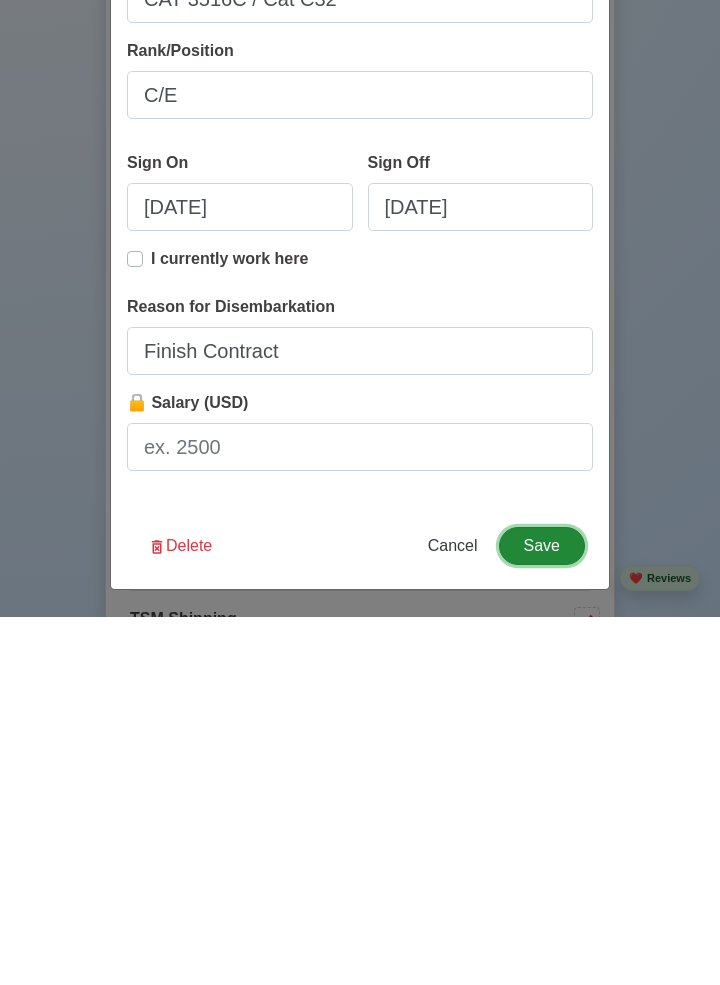 click on "Save" at bounding box center (542, 914) 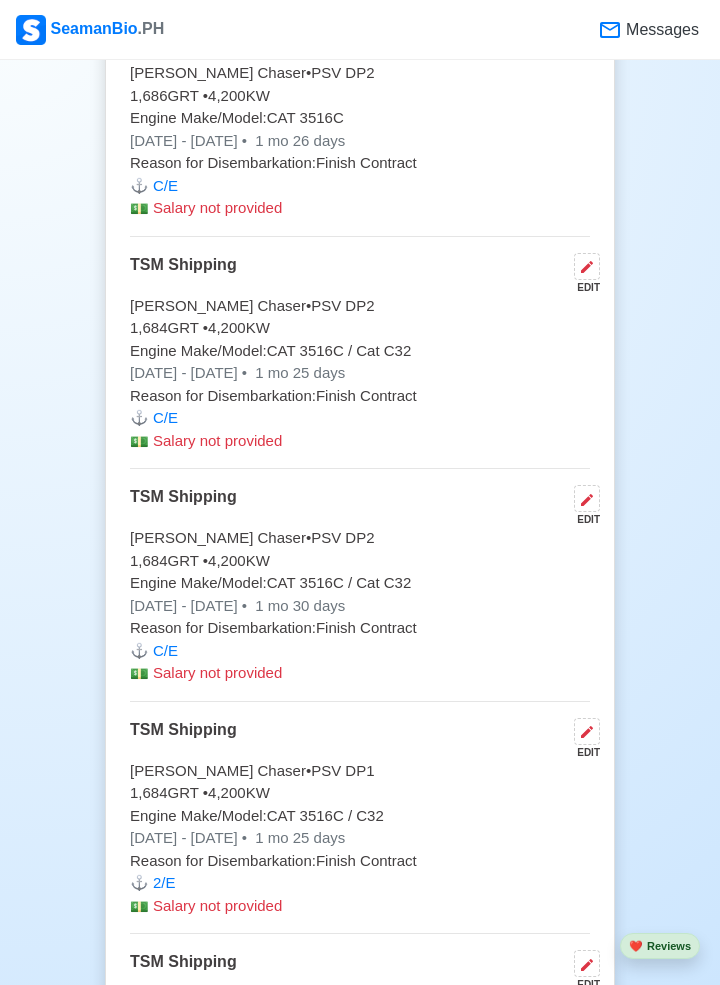 scroll, scrollTop: 7417, scrollLeft: 0, axis: vertical 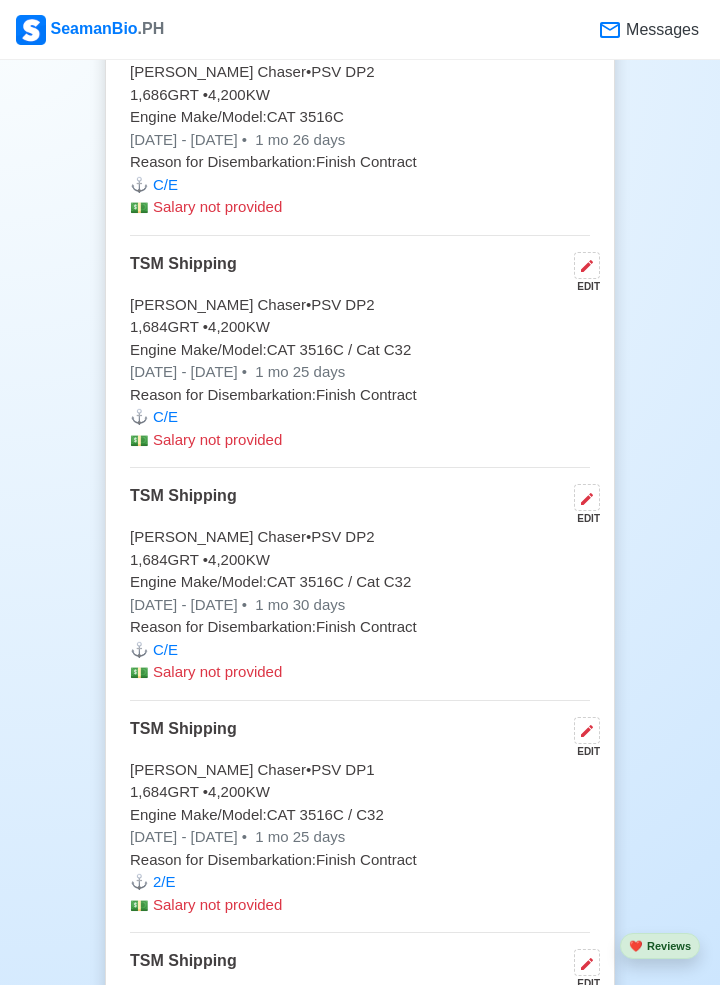 click at bounding box center (587, 730) 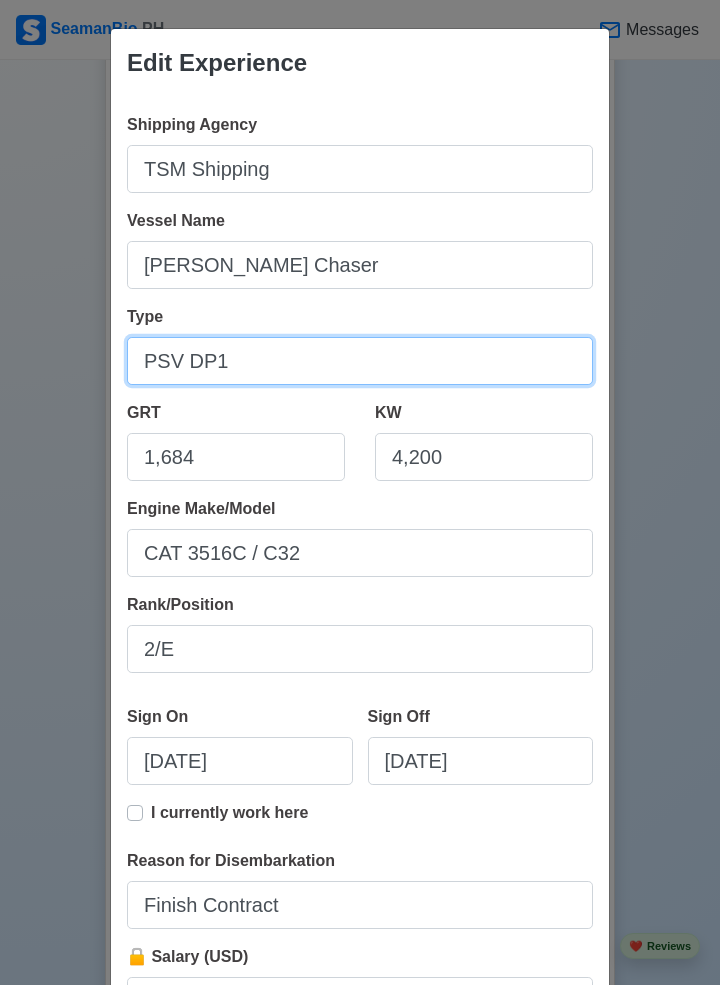 click on "PSV DP1" at bounding box center [360, 361] 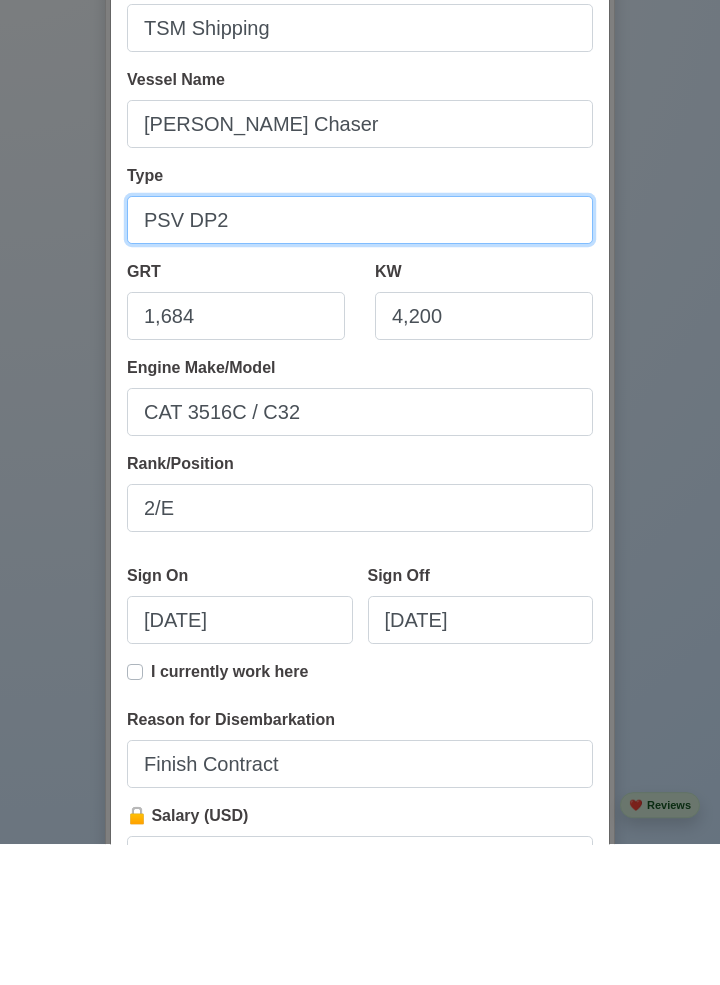 scroll, scrollTop: 7417, scrollLeft: 0, axis: vertical 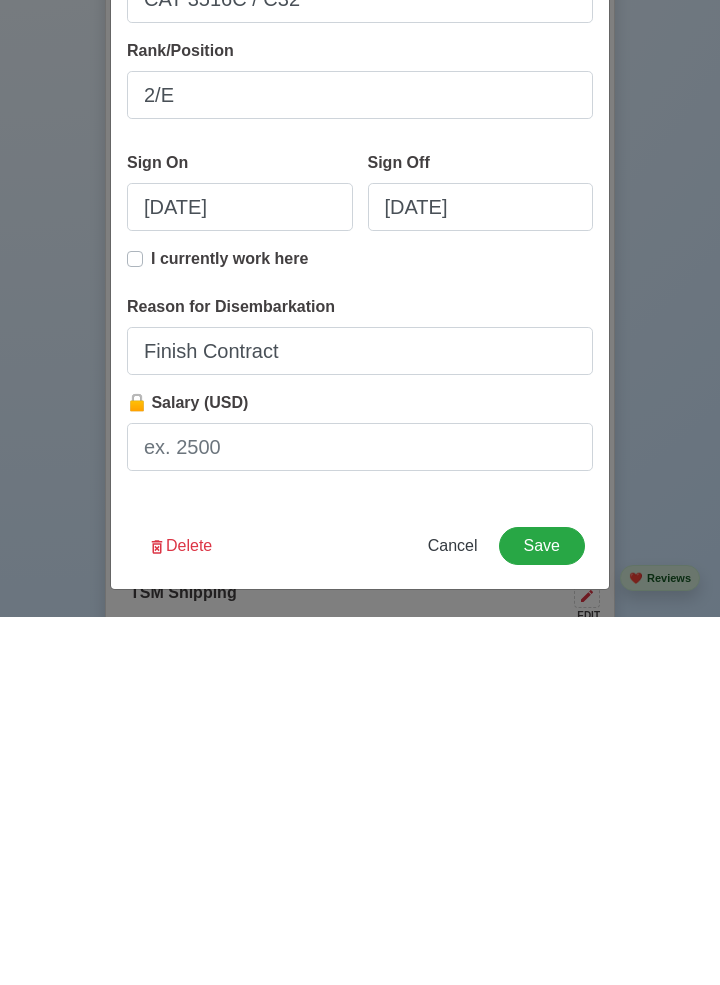 type on "PSV DP2" 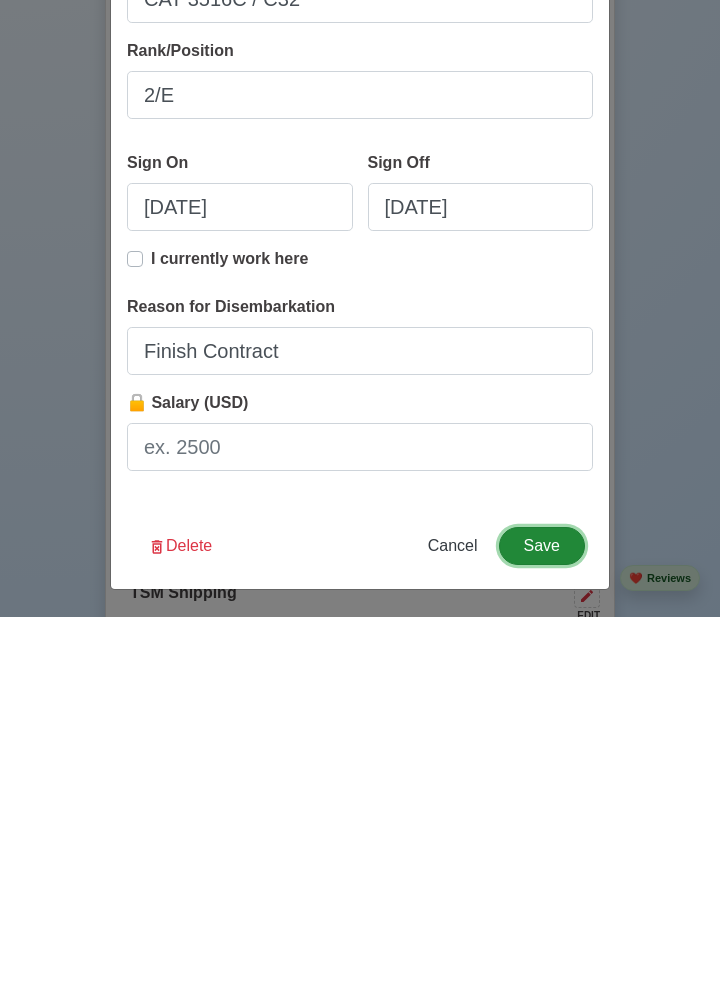 click on "Save" at bounding box center [542, 914] 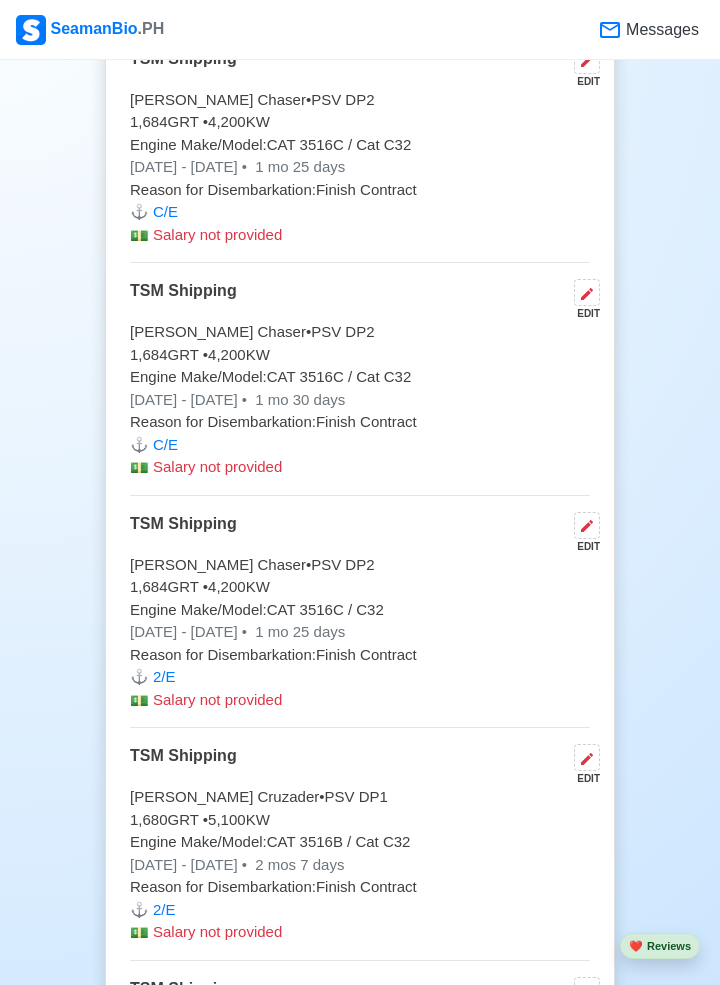 scroll, scrollTop: 7627, scrollLeft: 0, axis: vertical 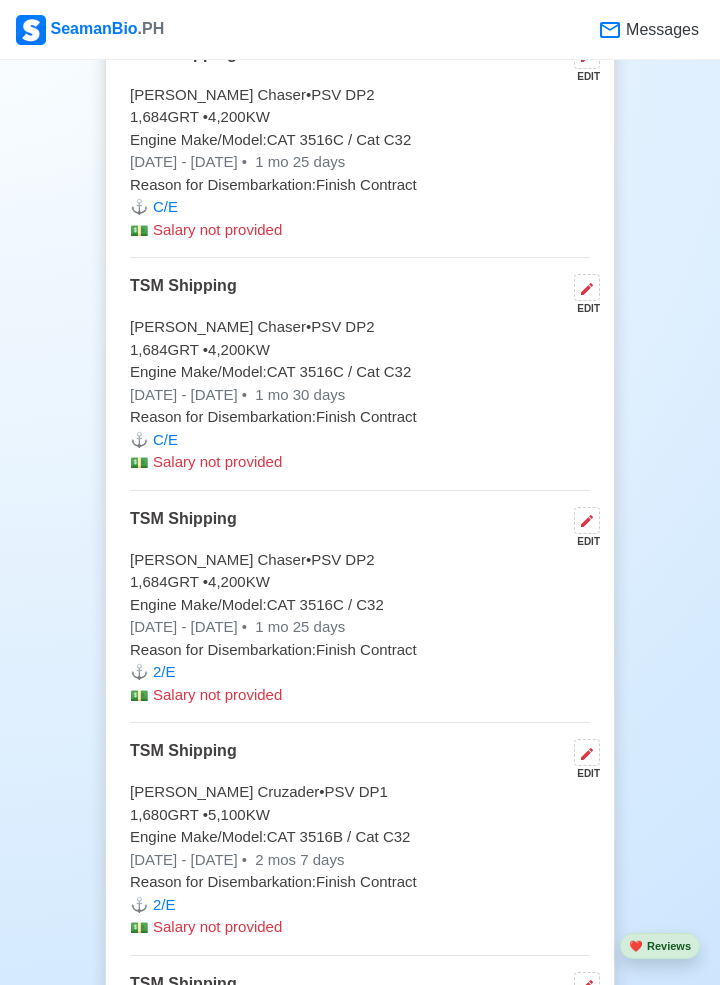 click at bounding box center [587, 752] 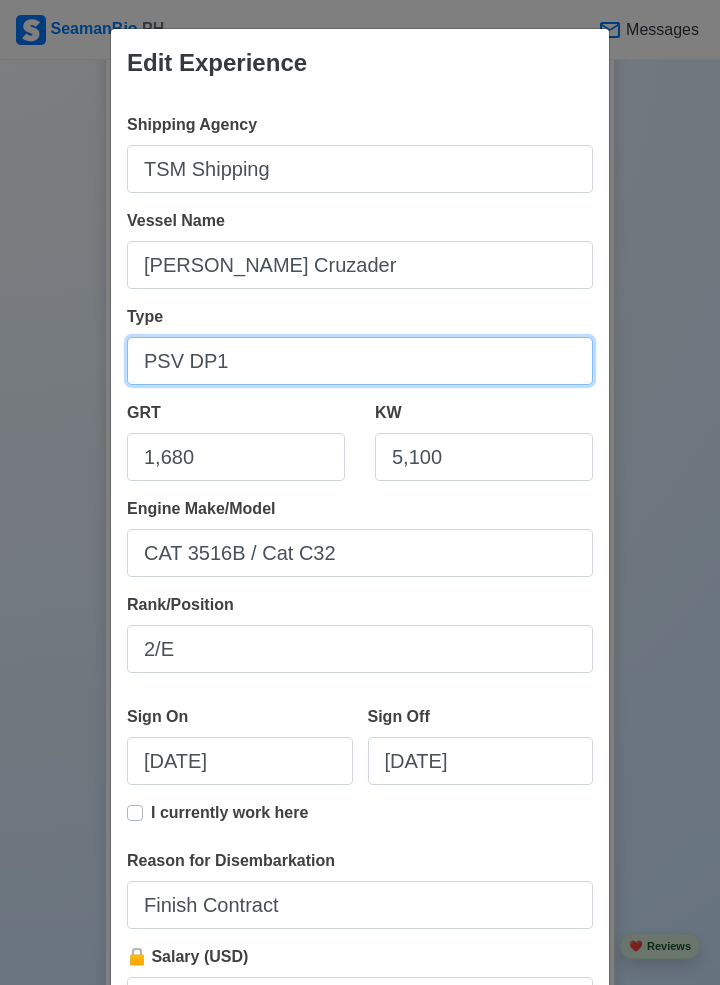 click on "PSV DP1" at bounding box center [360, 361] 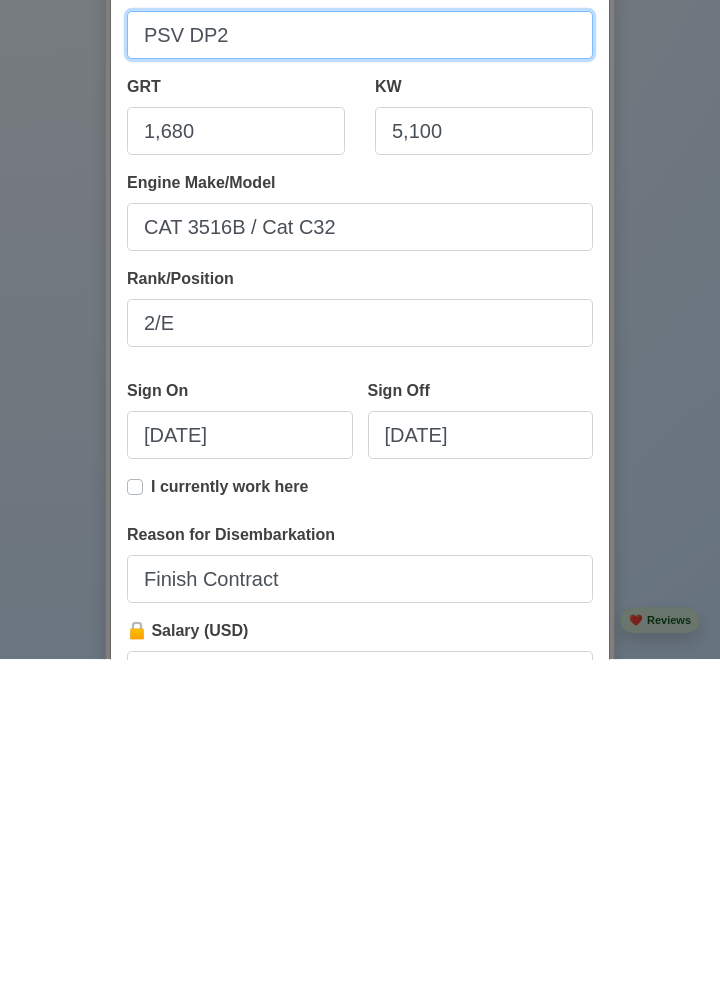 scroll, scrollTop: 7627, scrollLeft: 0, axis: vertical 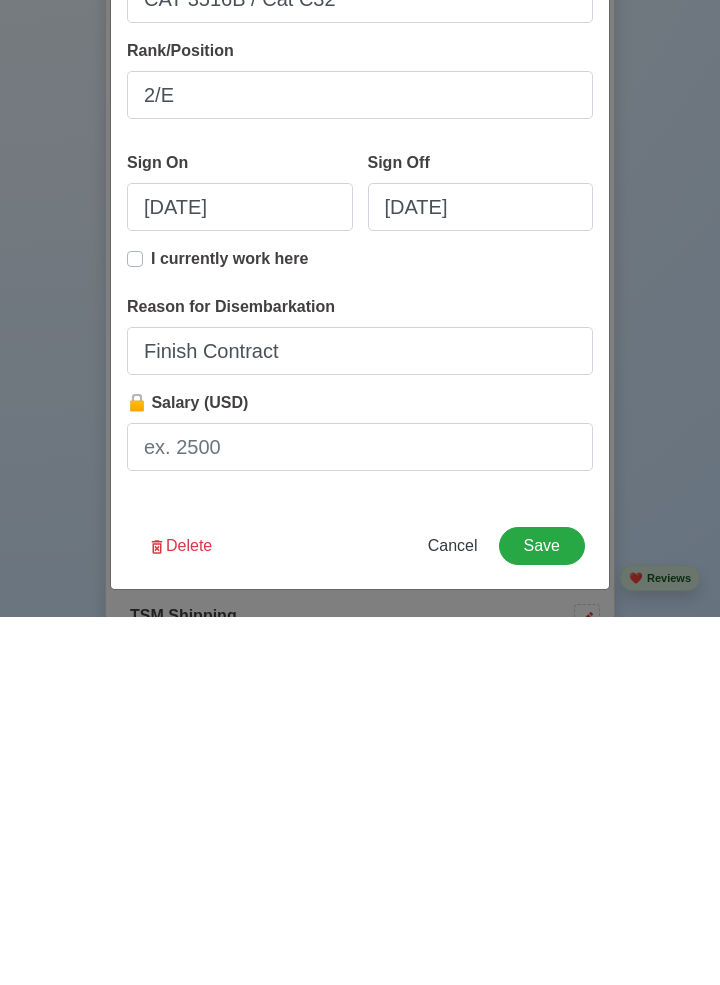 type on "PSV DP2" 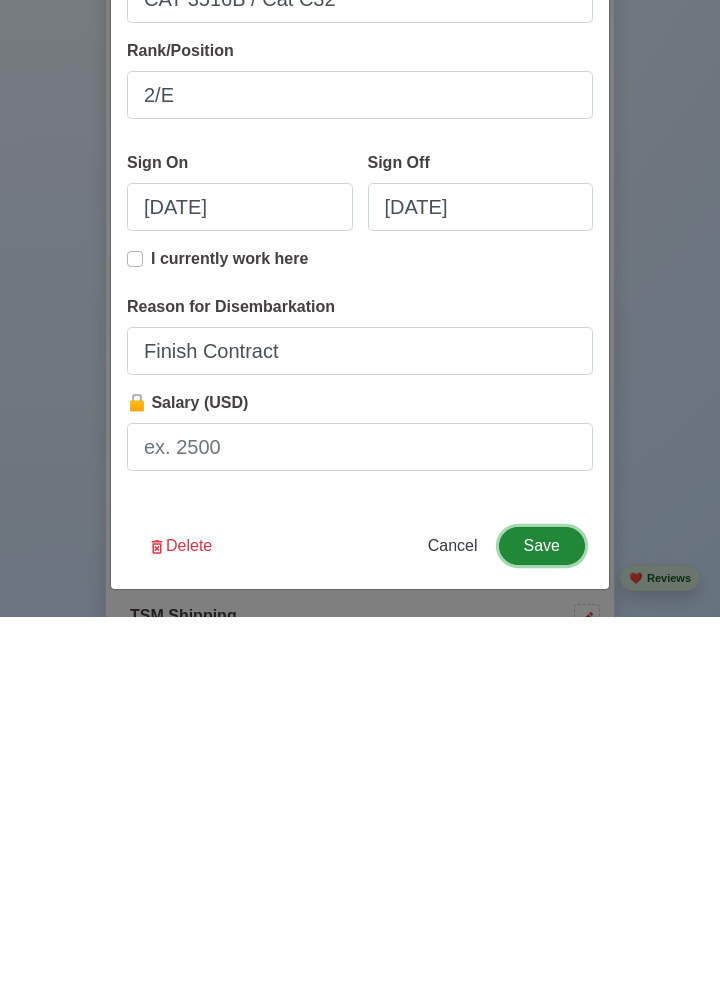 click on "Save" at bounding box center [542, 914] 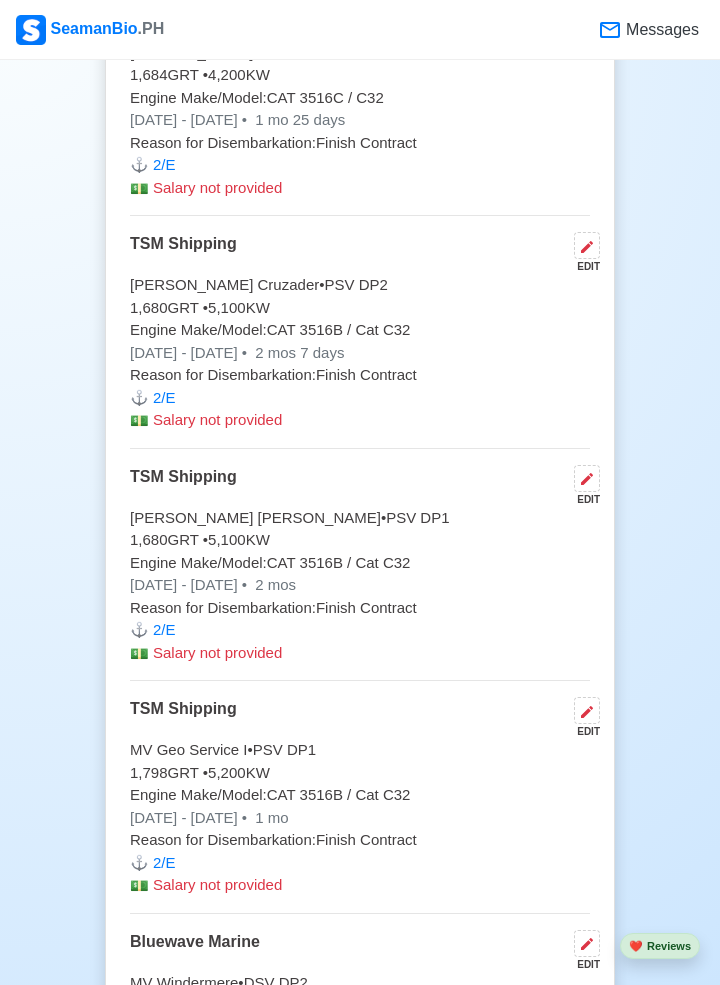 scroll, scrollTop: 8135, scrollLeft: 0, axis: vertical 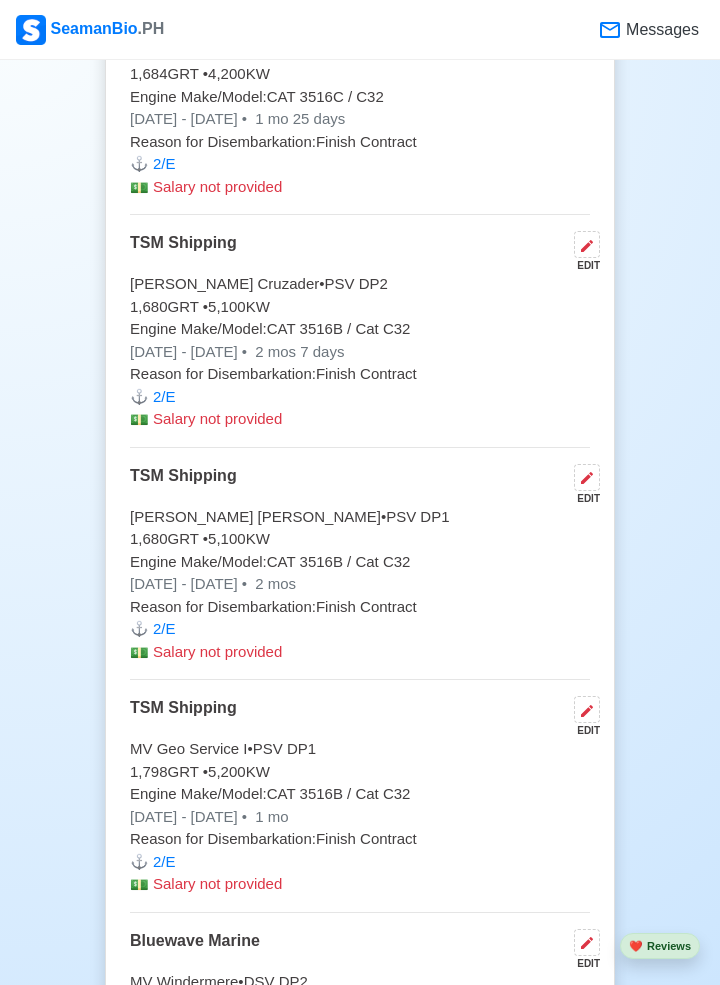 click on "New 🧑🏻‍💻   Practice Interview 🏬   Apply to Agencies 🔥 Apply Jobs 🚢   Log My Travels Your Action Items   🎯 1 Photo Education Training Exp Change Upload [PERSON_NAME] Edit CHIEF ENGINEER Actively Looking for Job (5 yrs 8 mos experience in rank) SRN  6712240009 [EMAIL_ADDRESS][DOMAIN_NAME] [PHONE_NUMBER]/+63288164631 [DATE]   •  [DEMOGRAPHIC_DATA] [DEMOGRAPHIC_DATA]  •  Married 168  cm •  83  kg 11 [GEOGRAPHIC_DATA] CAMELLA HOME [PERSON_NAME][GEOGRAPHIC_DATA] [GEOGRAPHIC_DATA] [GEOGRAPHIC_DATA]   🇵🇭 Availability Immediate Download & Convert to PDF 🎨 Choose Other CV Design ✍️ Add My Signature Objective To achieve a challenging role as Chief Engineer, utilizing my technical expertise and strong leadership skills to ensure safe and efficient operation of ships and good teams. EDIT Statutory Info EDIT SSS: [PHONE_NUMBER] TIN: [PHONE_NUMBER] Education 1 Auto sort by Start Date. ADD PMMS EDIT College [DATE] - [DATE] Travel Documents 3 Passport, [GEOGRAPHIC_DATA] Visa, [PERSON_NAME] Book, etc. ADD Passport (Country/Number) EDIT [PASSPORT]" at bounding box center [360, -2487] 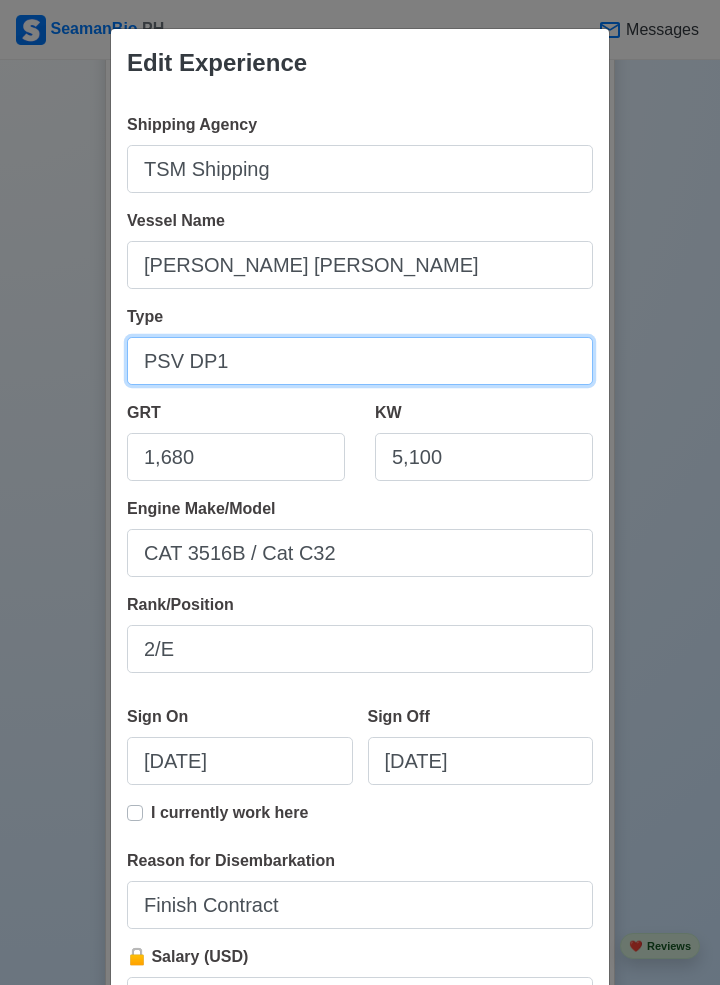 click on "PSV DP1" at bounding box center (360, 361) 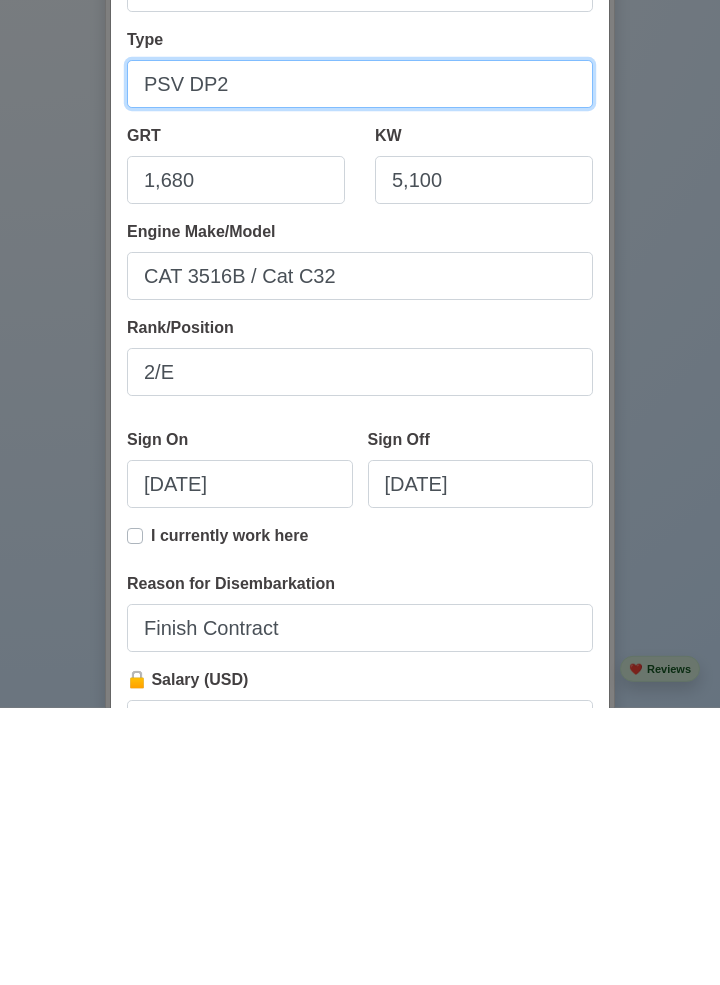scroll, scrollTop: 8135, scrollLeft: 0, axis: vertical 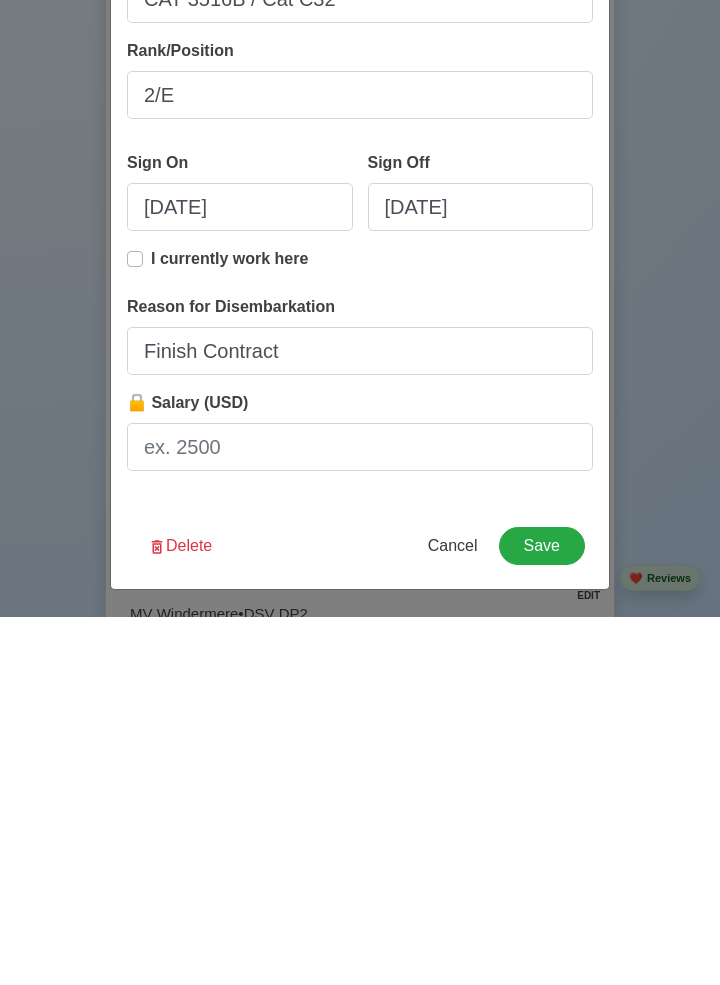 type on "PSV DP2" 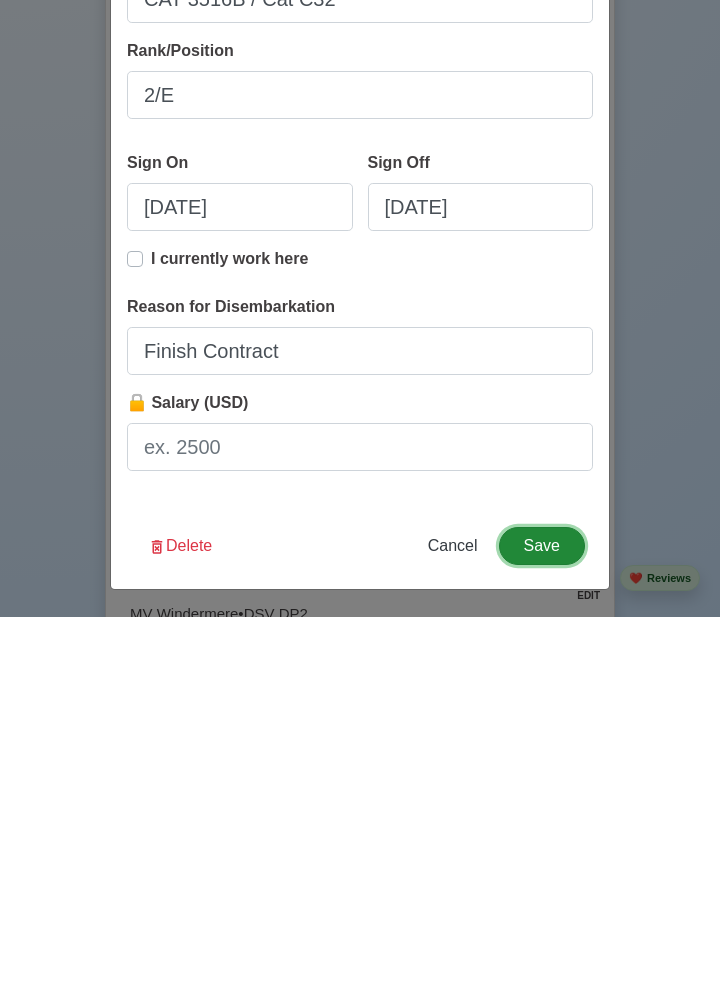 click on "Save" at bounding box center (542, 914) 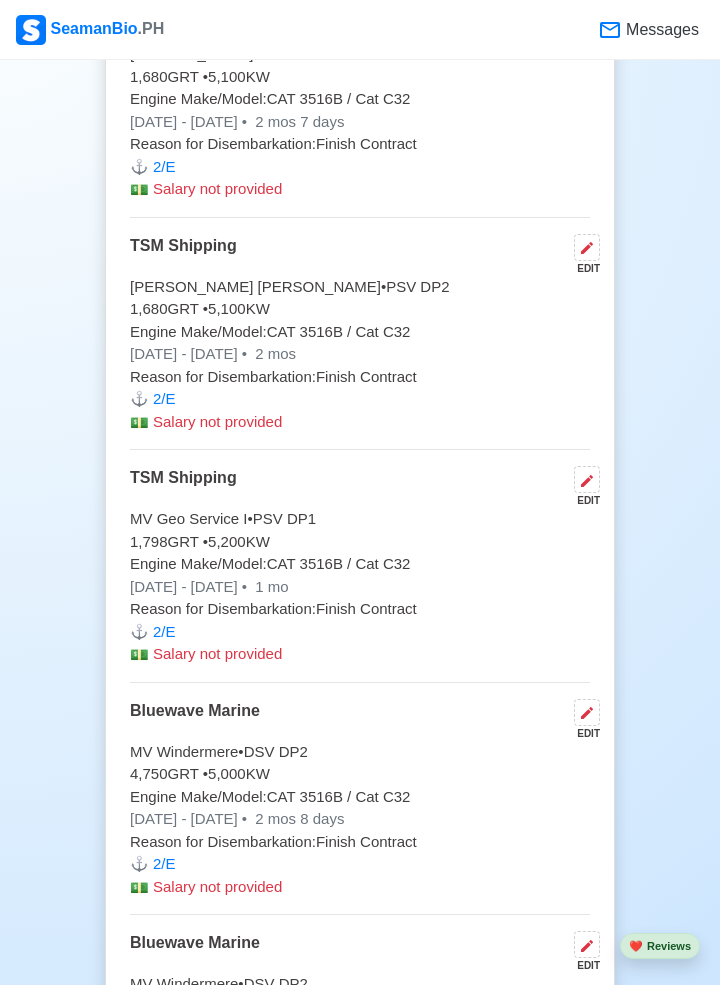 scroll, scrollTop: 8368, scrollLeft: 0, axis: vertical 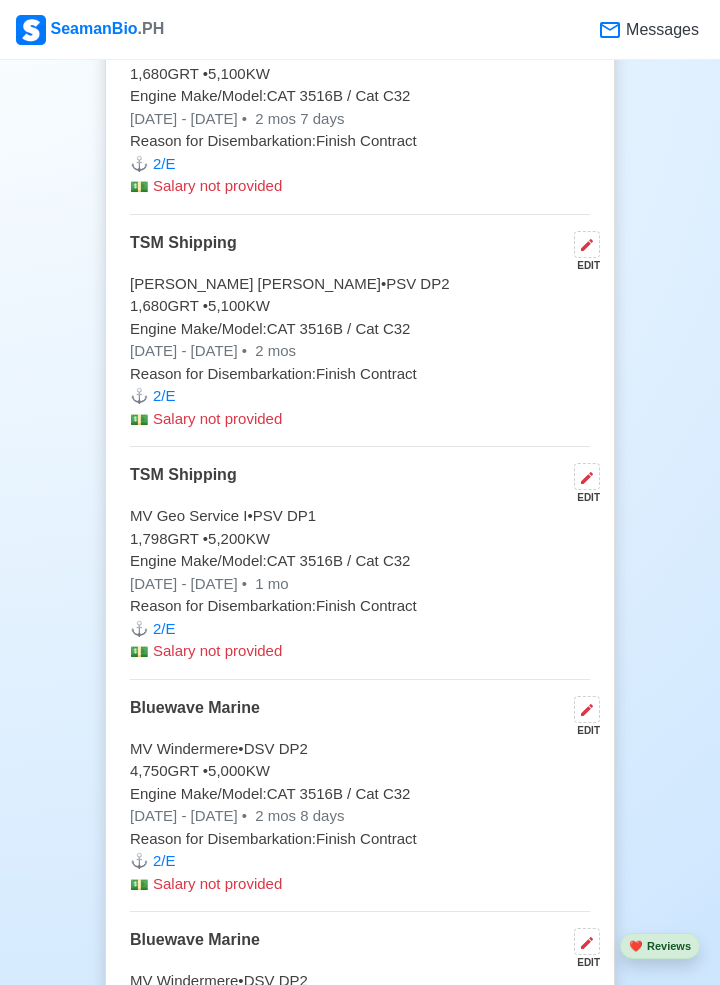 click at bounding box center [587, 476] 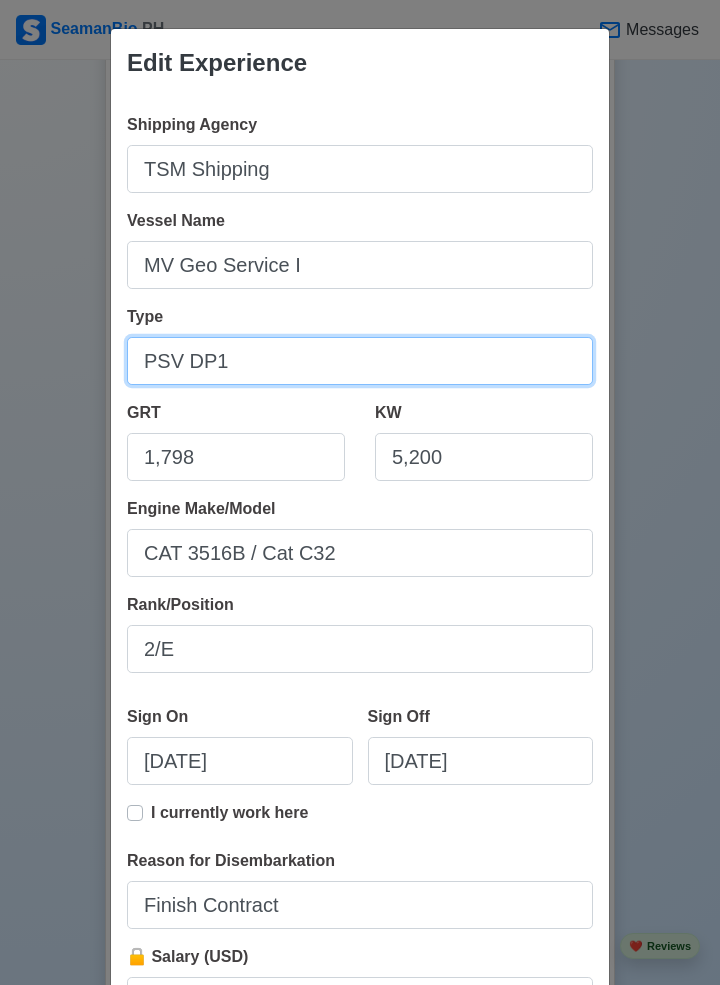 click on "PSV DP1" at bounding box center [360, 361] 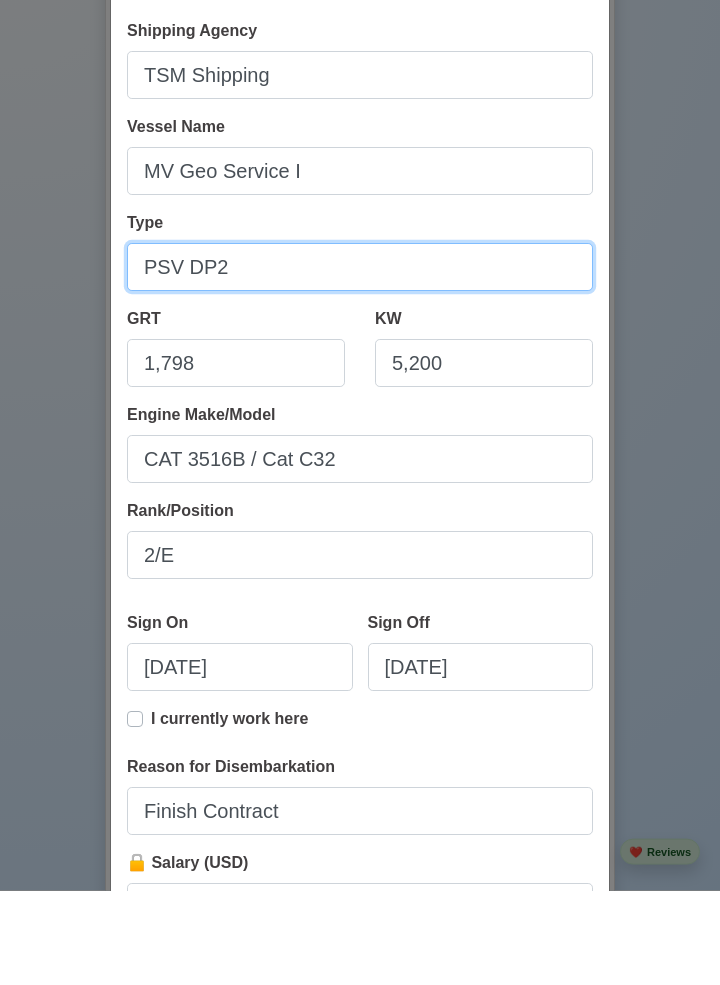 scroll, scrollTop: 8368, scrollLeft: 0, axis: vertical 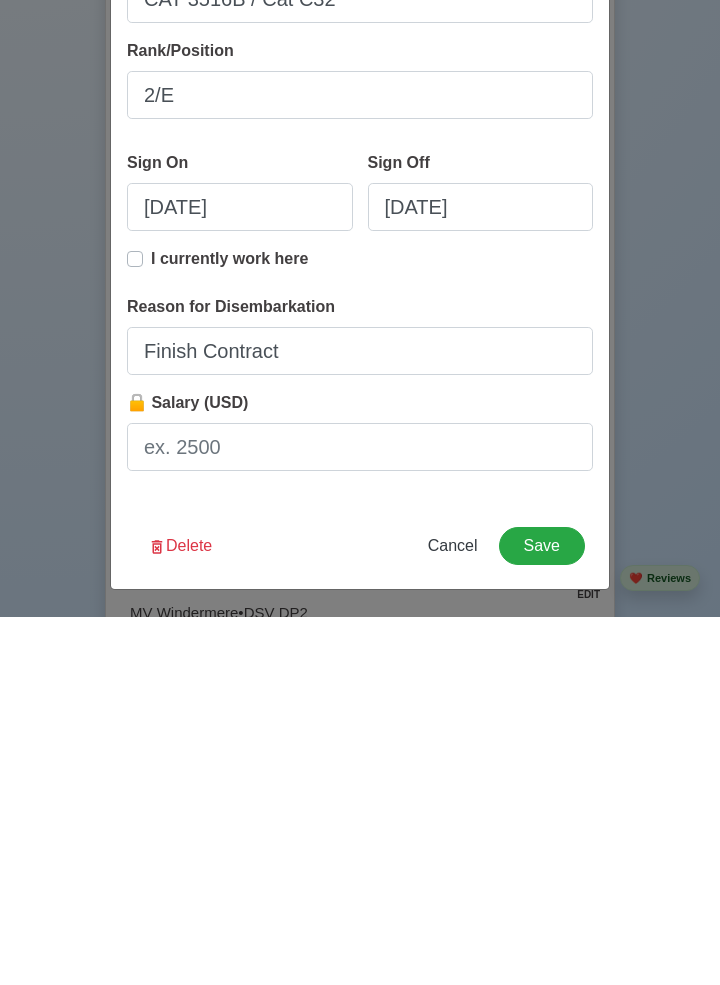 type on "PSV DP2" 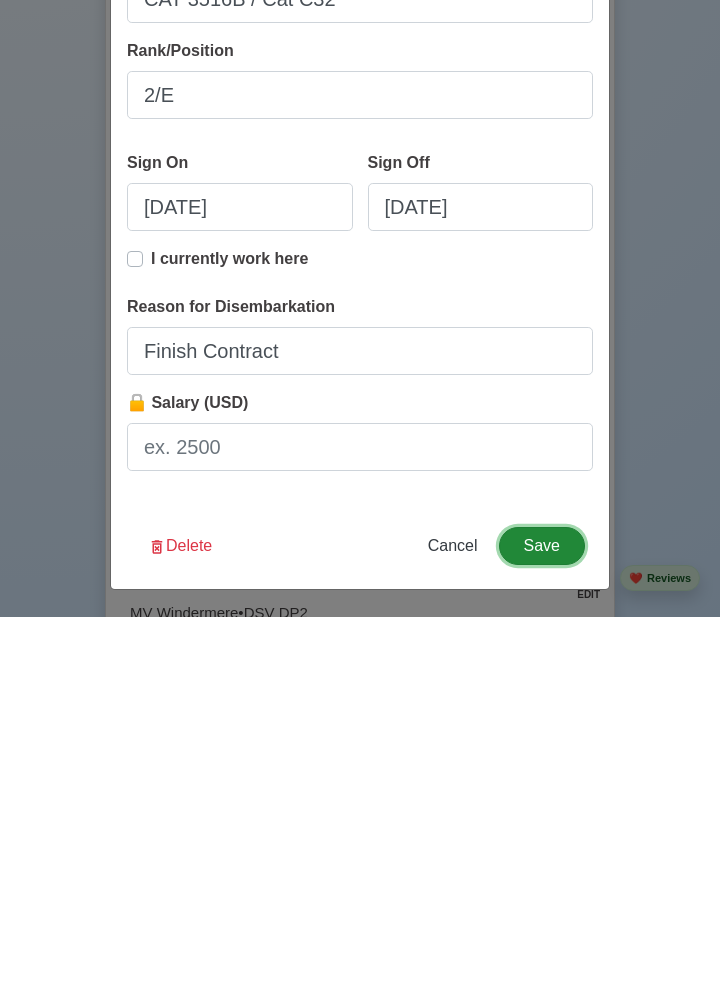 click on "Save" at bounding box center (542, 914) 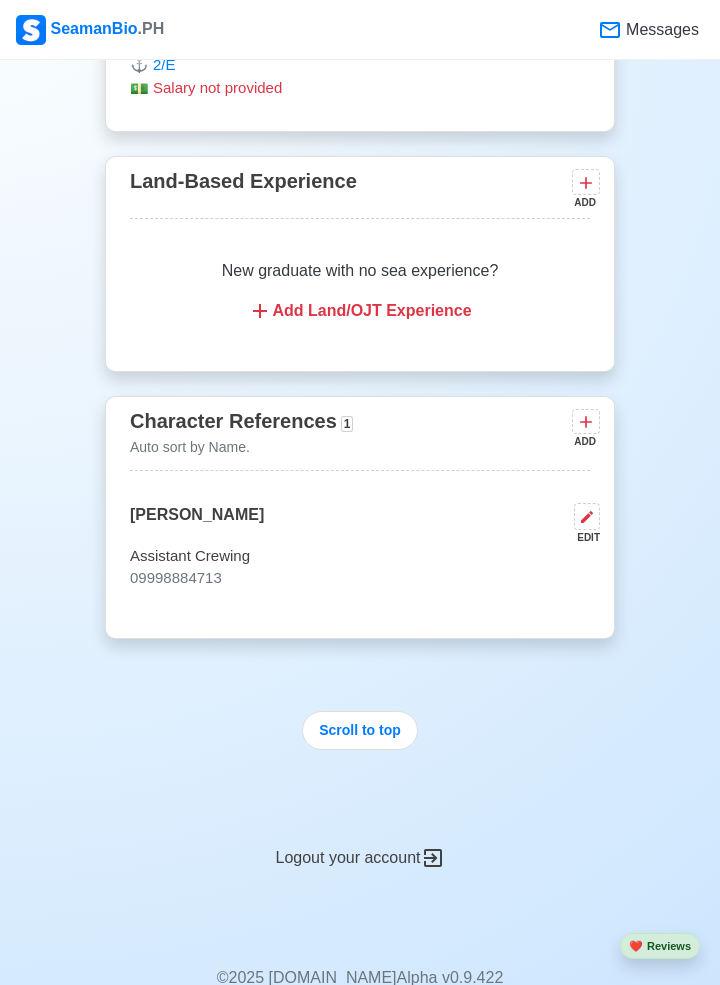 scroll, scrollTop: 10096, scrollLeft: 0, axis: vertical 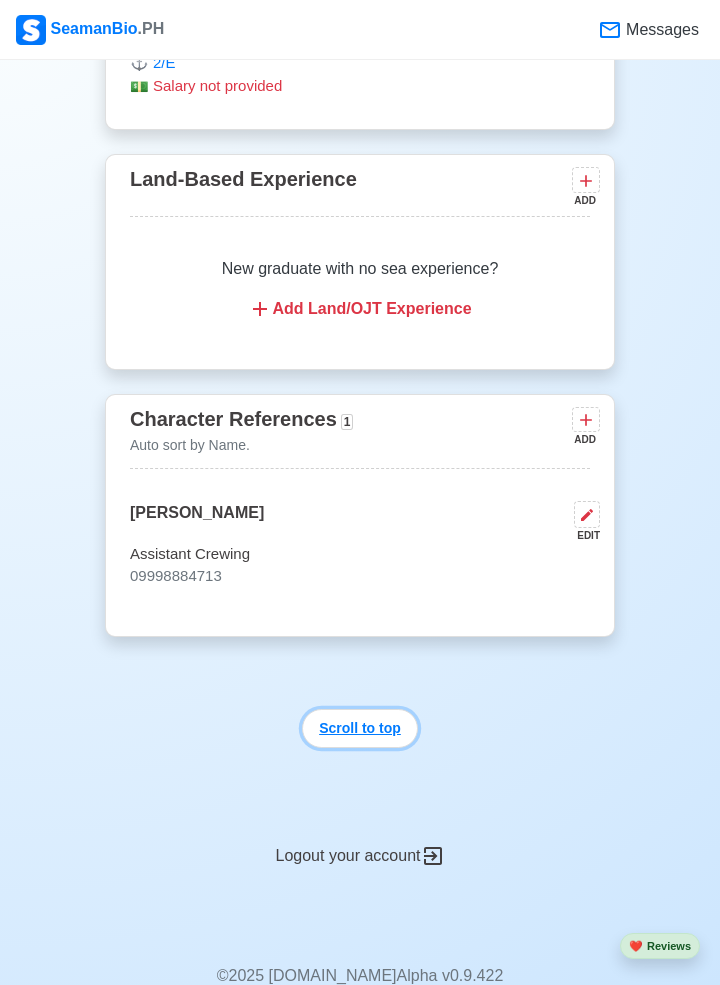 click on "Scroll to top" at bounding box center [360, 728] 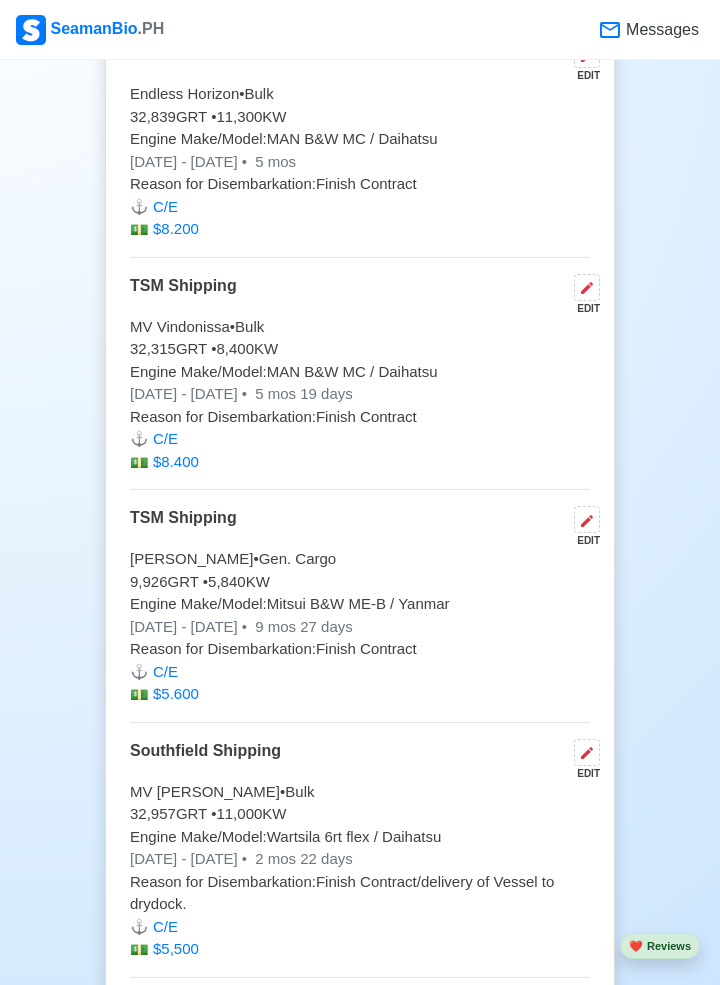 scroll, scrollTop: 5761, scrollLeft: 0, axis: vertical 